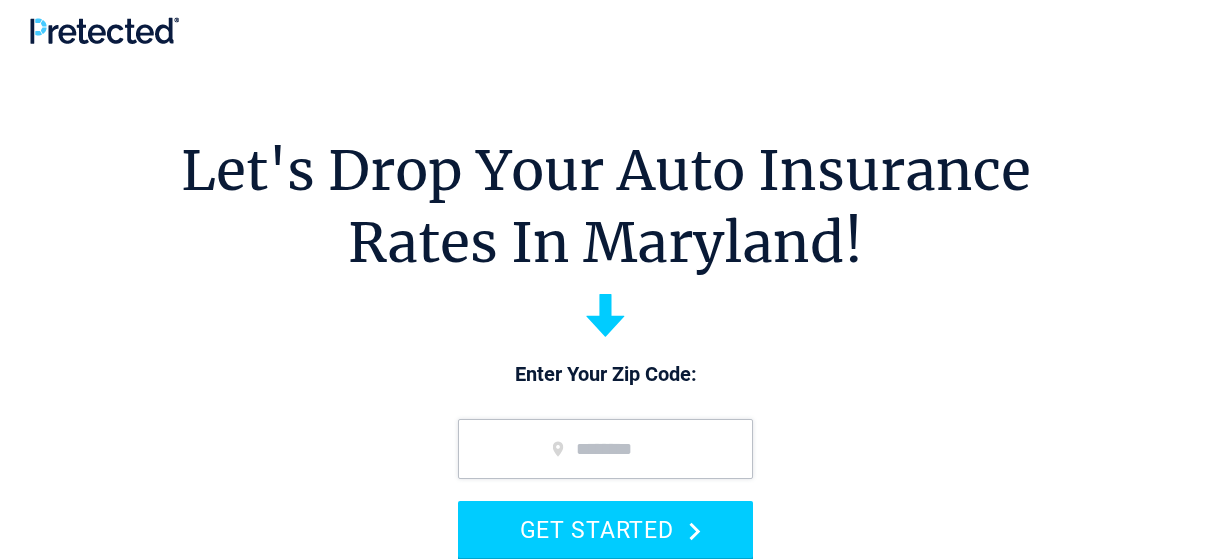 scroll, scrollTop: 0, scrollLeft: 0, axis: both 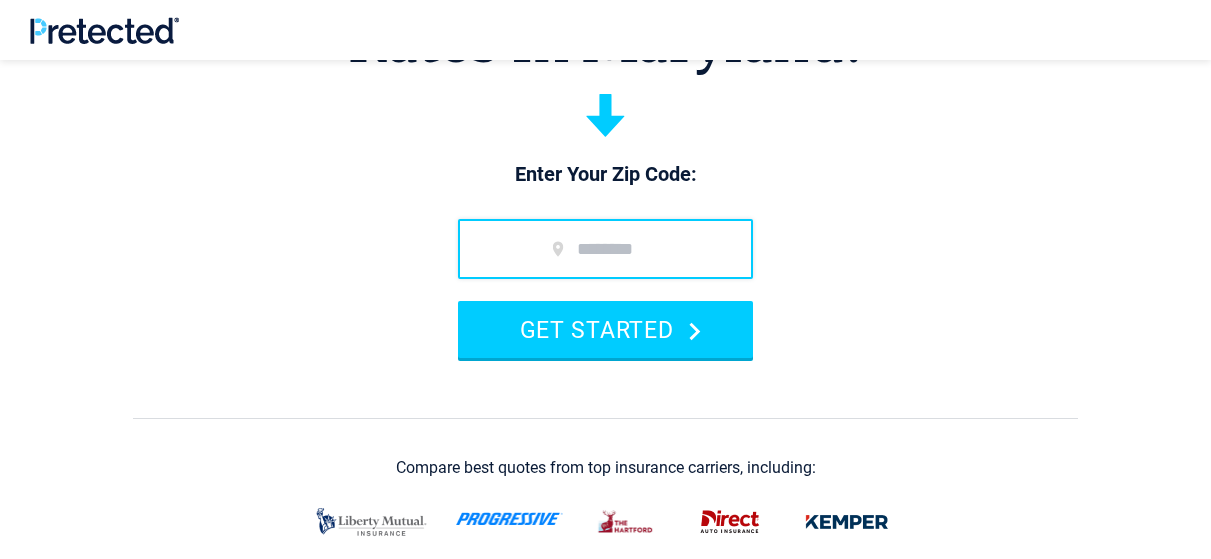 click at bounding box center (605, 249) 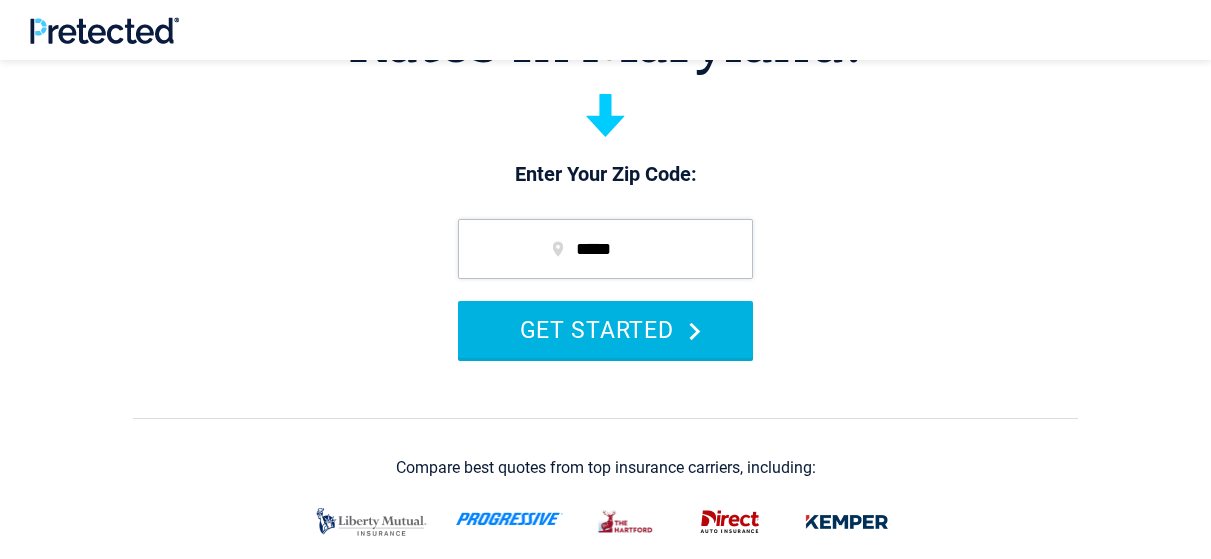 type on "*****" 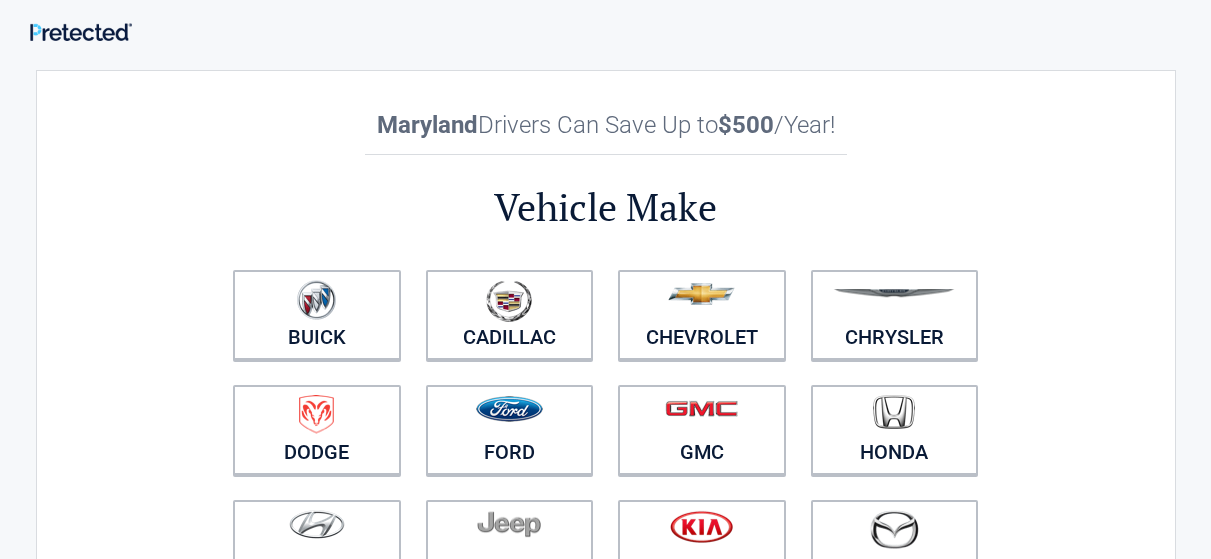 scroll, scrollTop: 0, scrollLeft: 0, axis: both 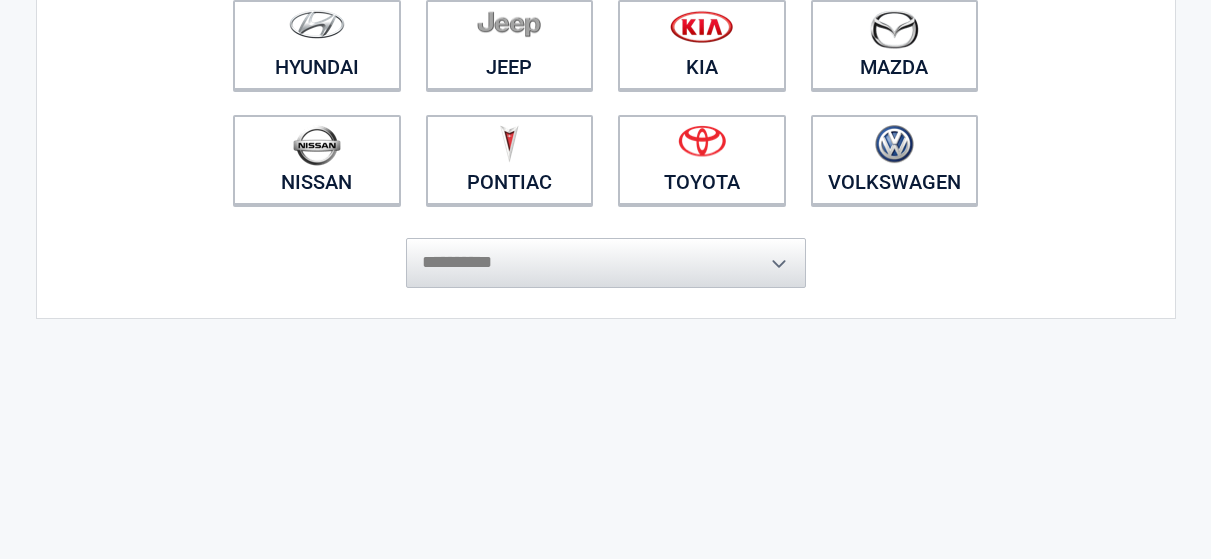 click on "**********" at bounding box center (606, 253) 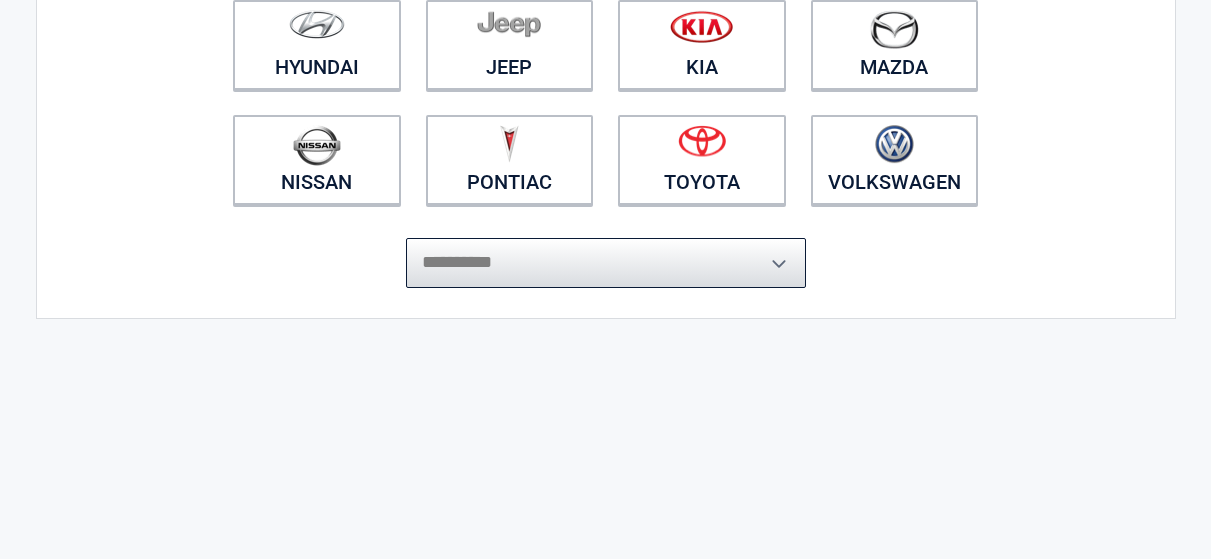 click on "**********" at bounding box center (606, 263) 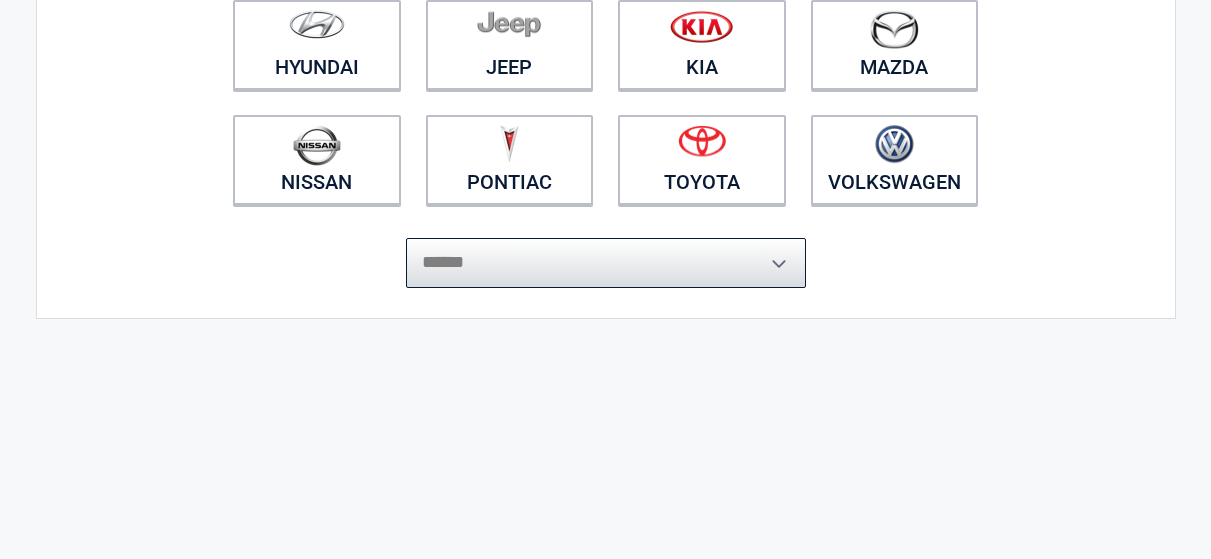 click on "**********" at bounding box center [606, 263] 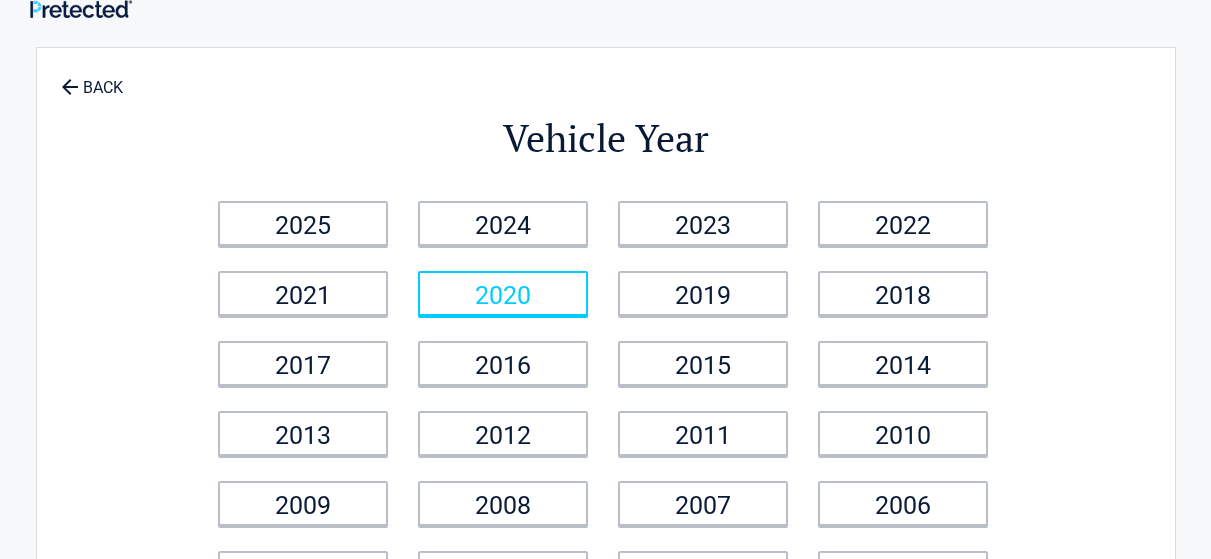 scroll, scrollTop: 0, scrollLeft: 0, axis: both 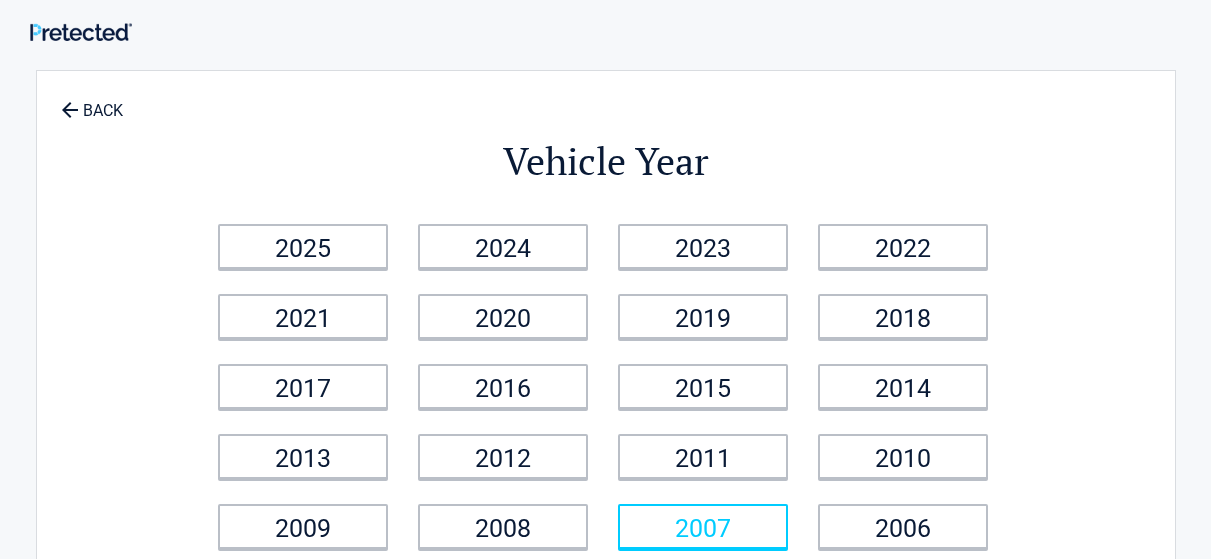 click on "2007" at bounding box center (703, 526) 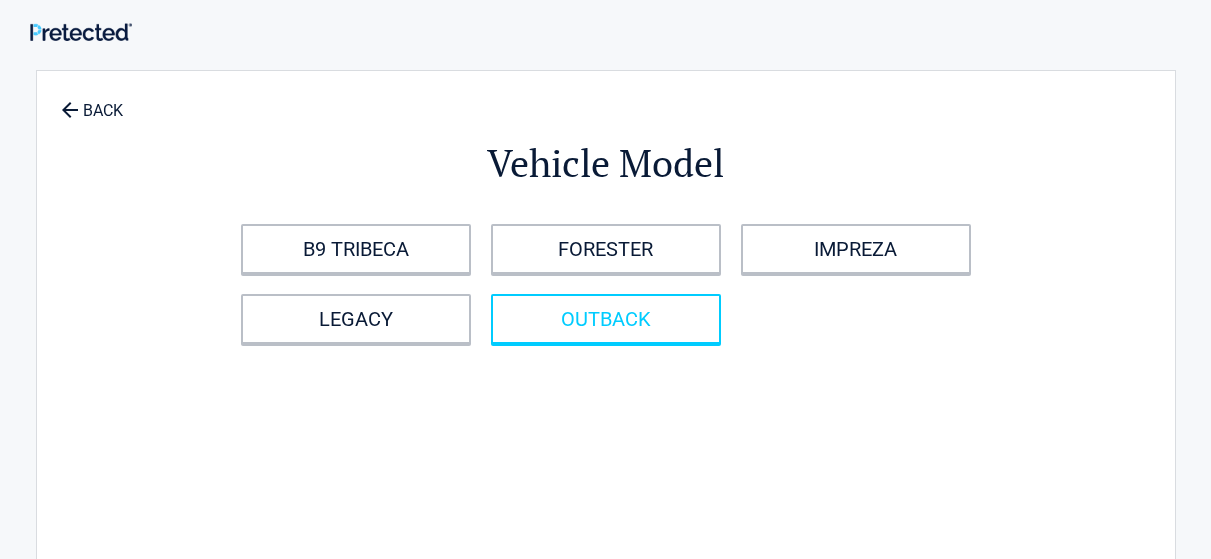 click on "OUTBACK" at bounding box center [606, 319] 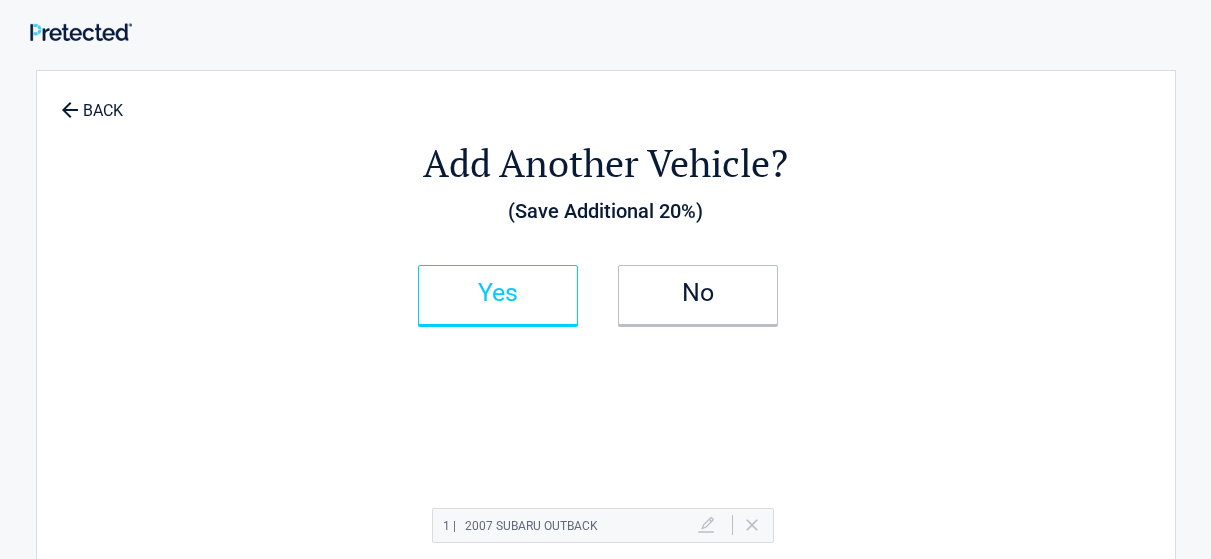 click on "Yes" at bounding box center [498, 293] 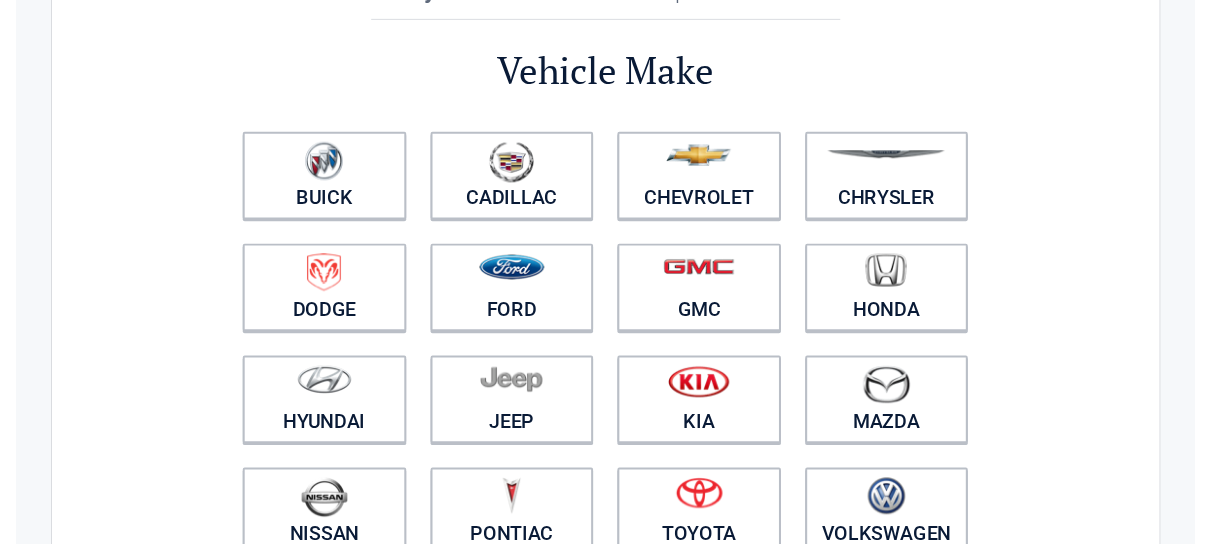 scroll, scrollTop: 200, scrollLeft: 0, axis: vertical 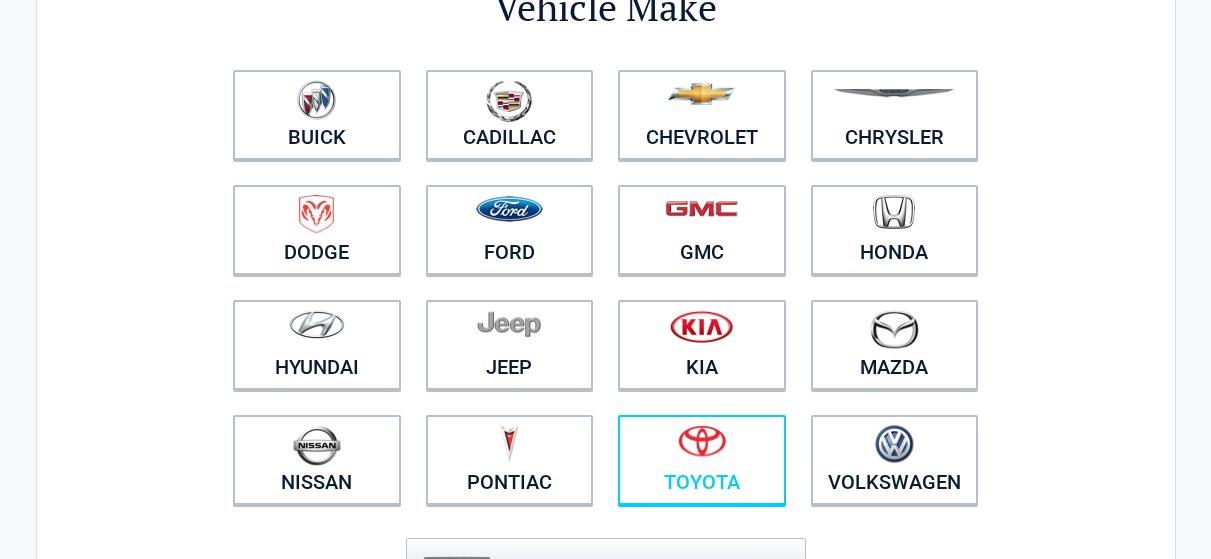 click at bounding box center (702, 441) 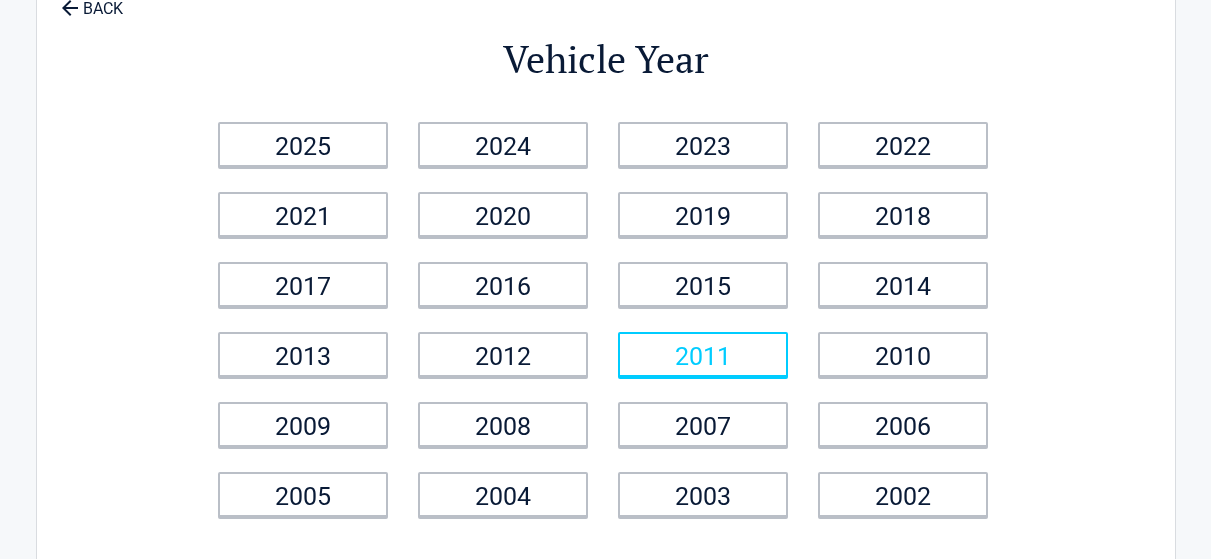 scroll, scrollTop: 0, scrollLeft: 0, axis: both 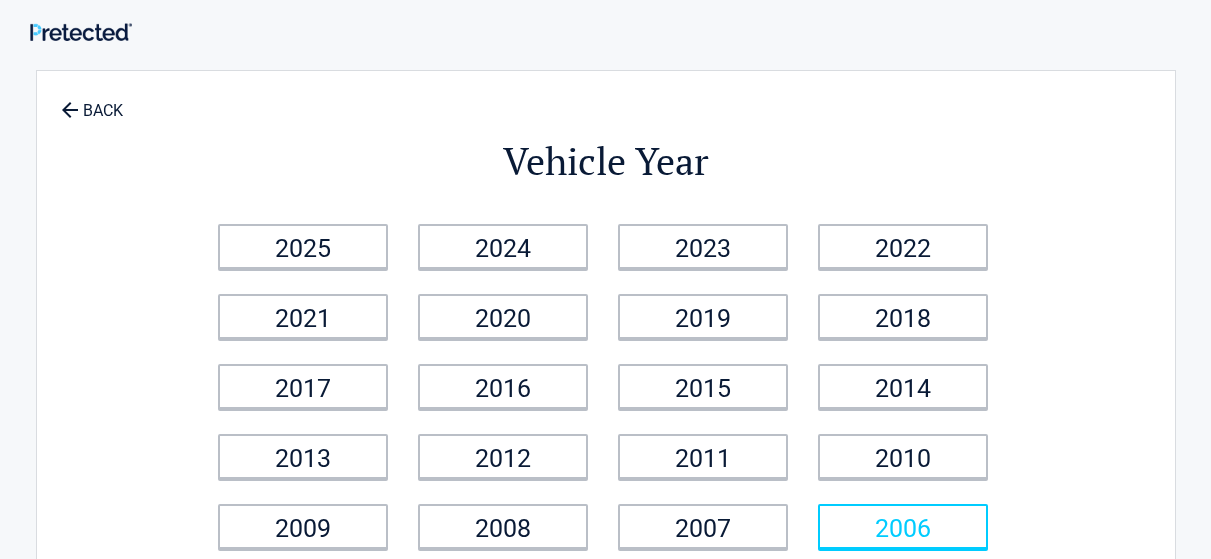 click on "2006" at bounding box center [903, 526] 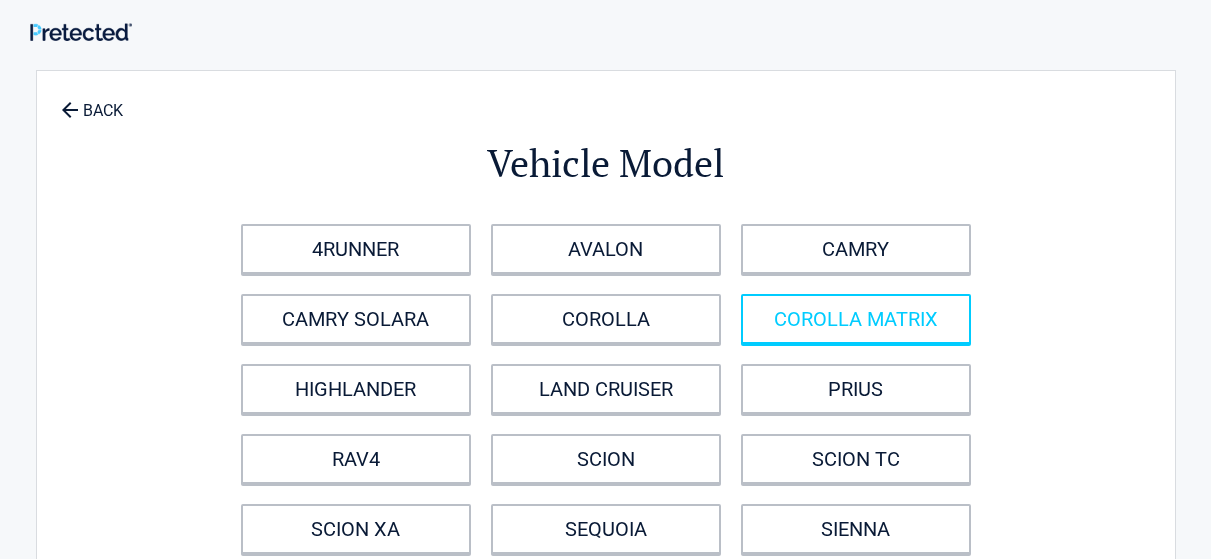 click on "COROLLA MATRIX" at bounding box center (856, 319) 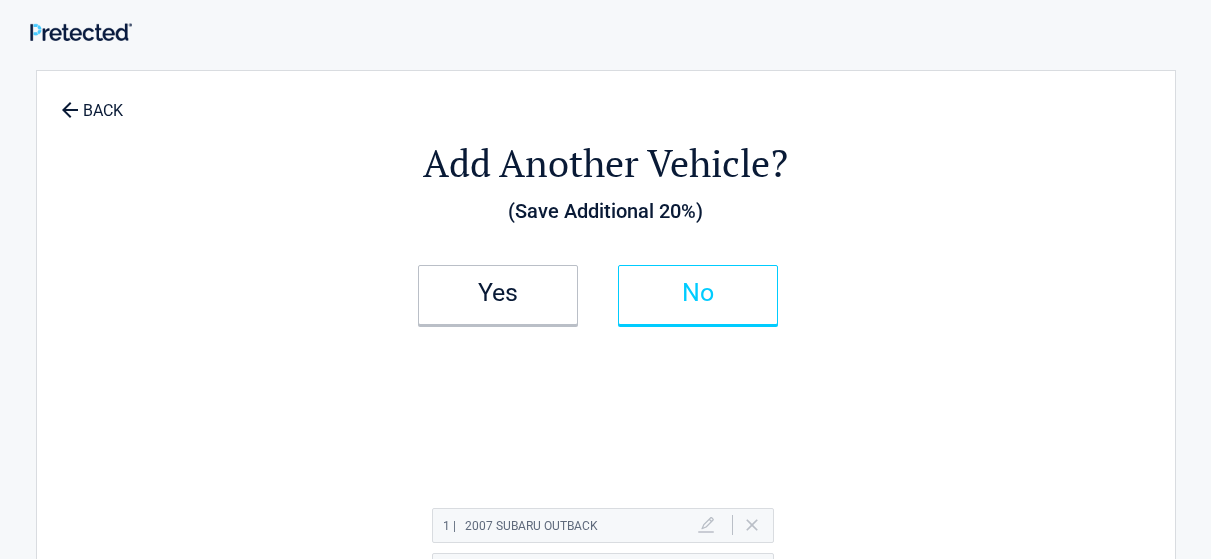 click on "No" at bounding box center (698, 293) 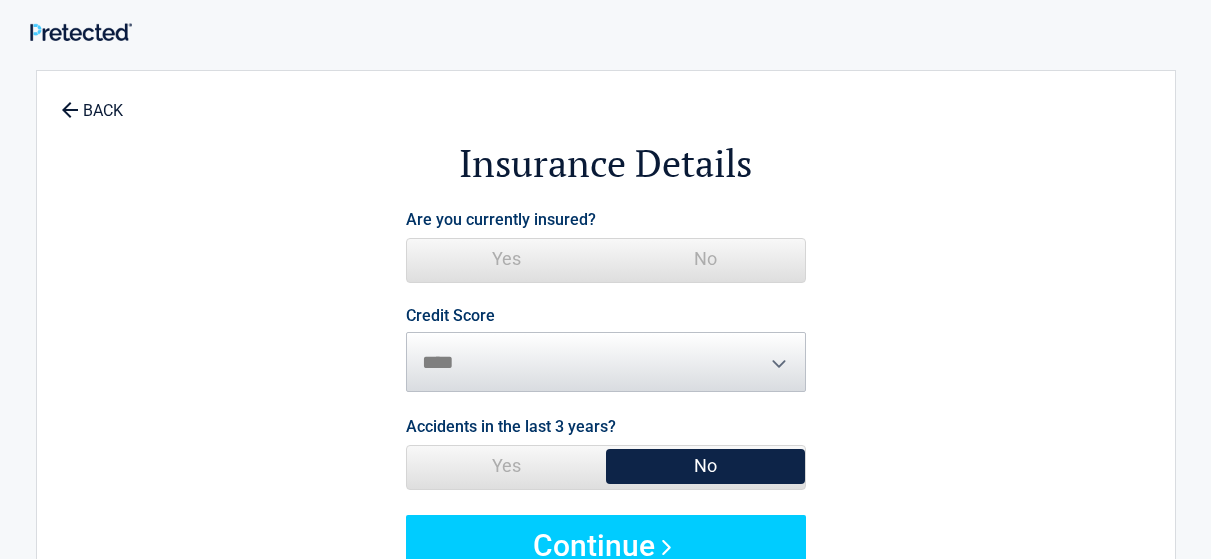 click on "Yes" at bounding box center [506, 259] 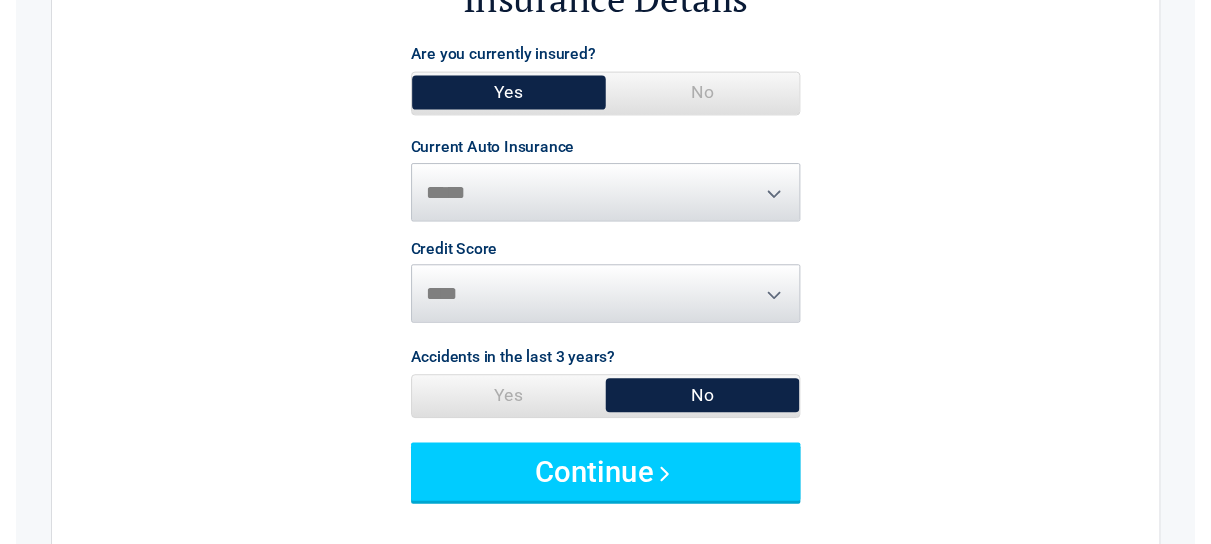 scroll, scrollTop: 200, scrollLeft: 0, axis: vertical 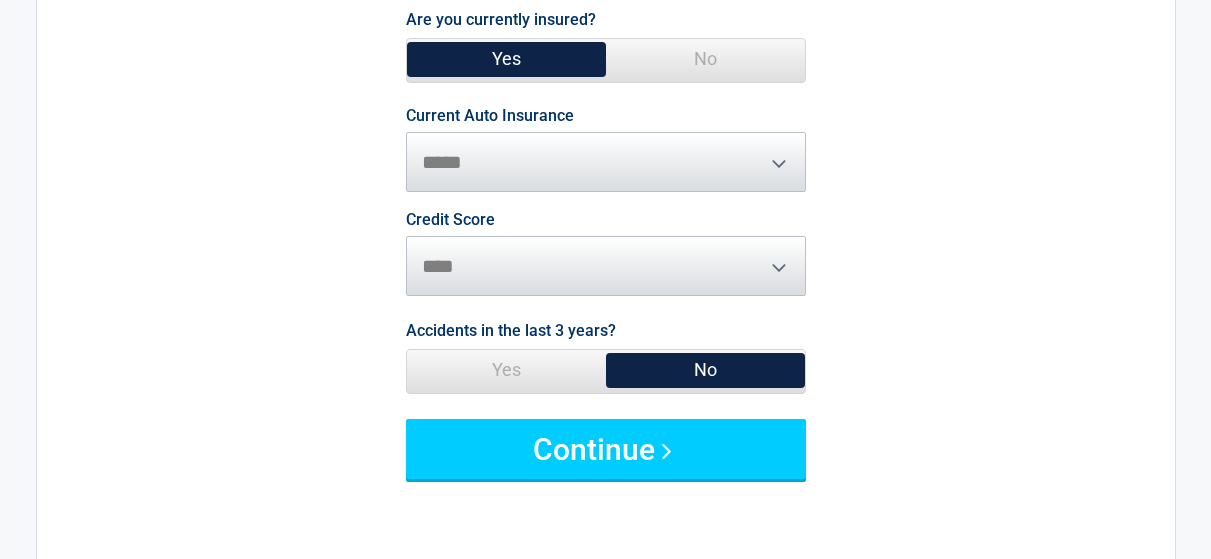 click on "Yes" at bounding box center (506, 370) 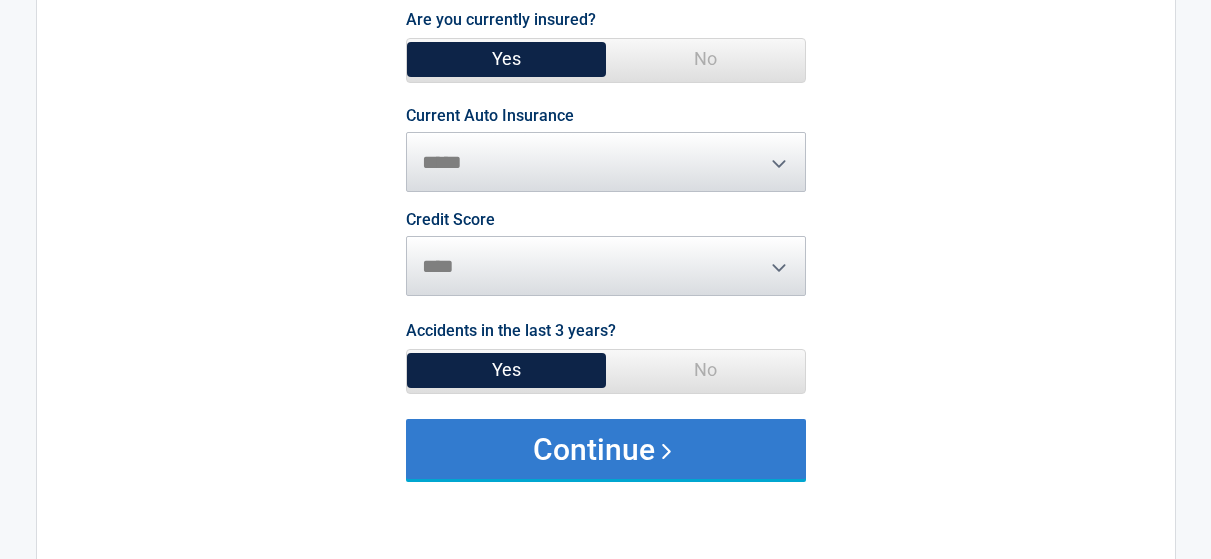 click on "Continue" at bounding box center [606, 449] 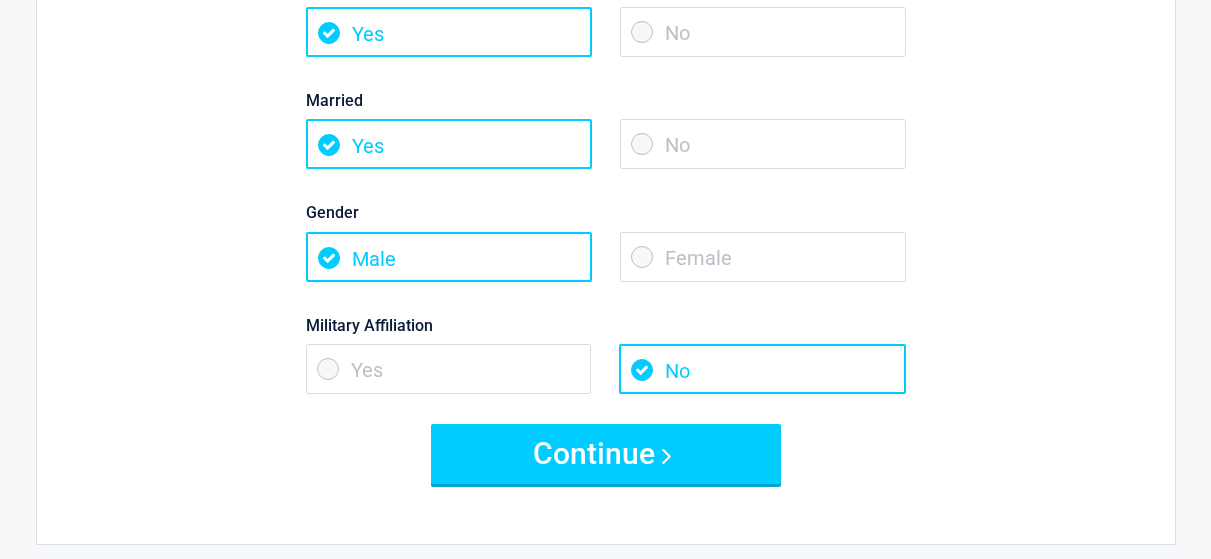 scroll, scrollTop: 300, scrollLeft: 0, axis: vertical 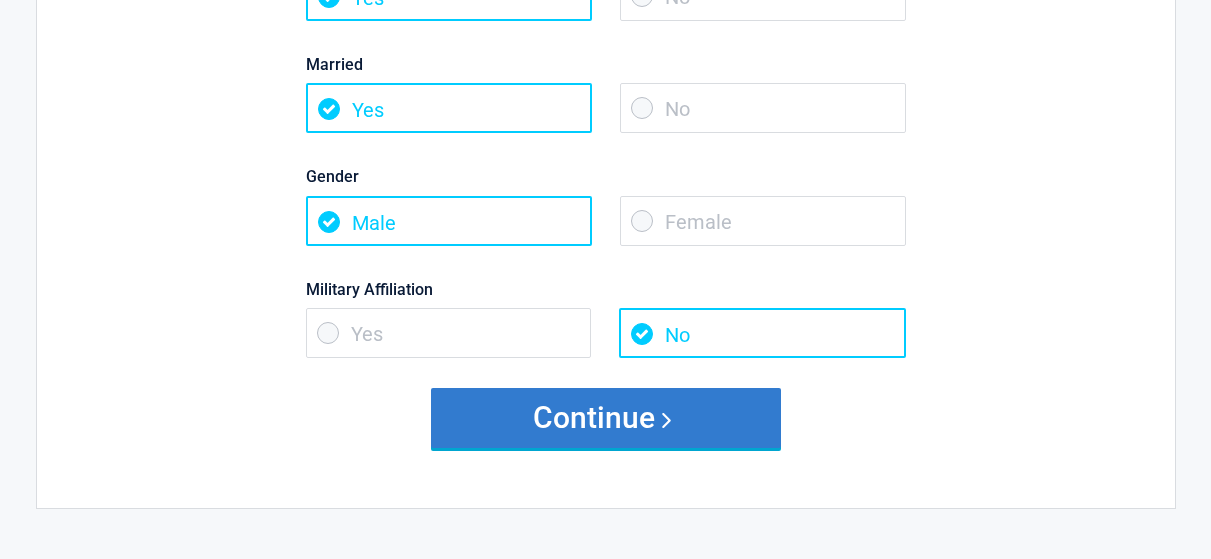click on "Continue" at bounding box center [606, 418] 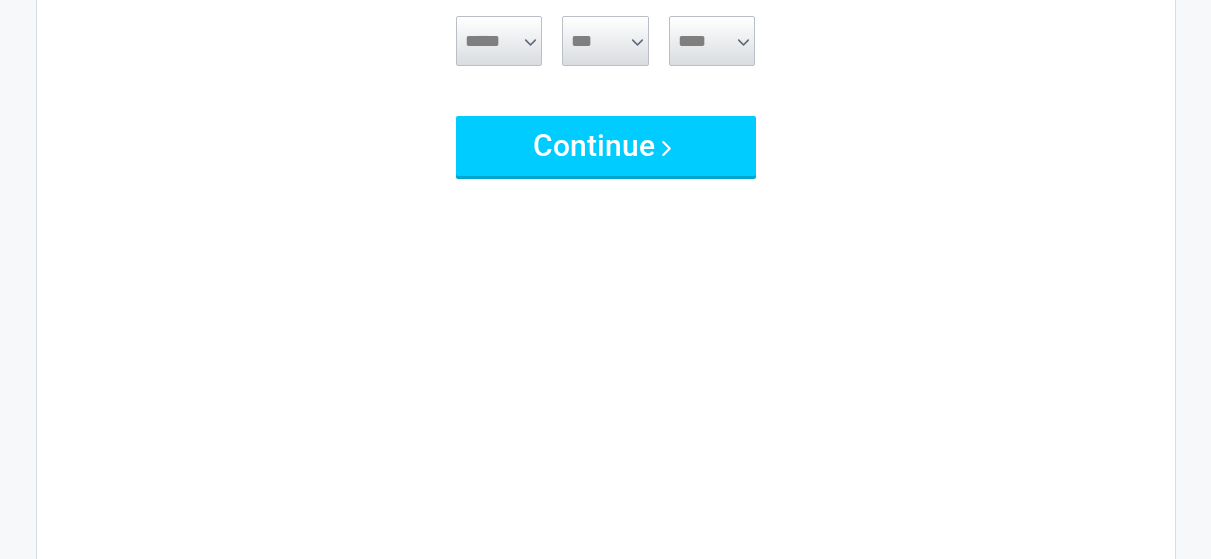 scroll, scrollTop: 0, scrollLeft: 0, axis: both 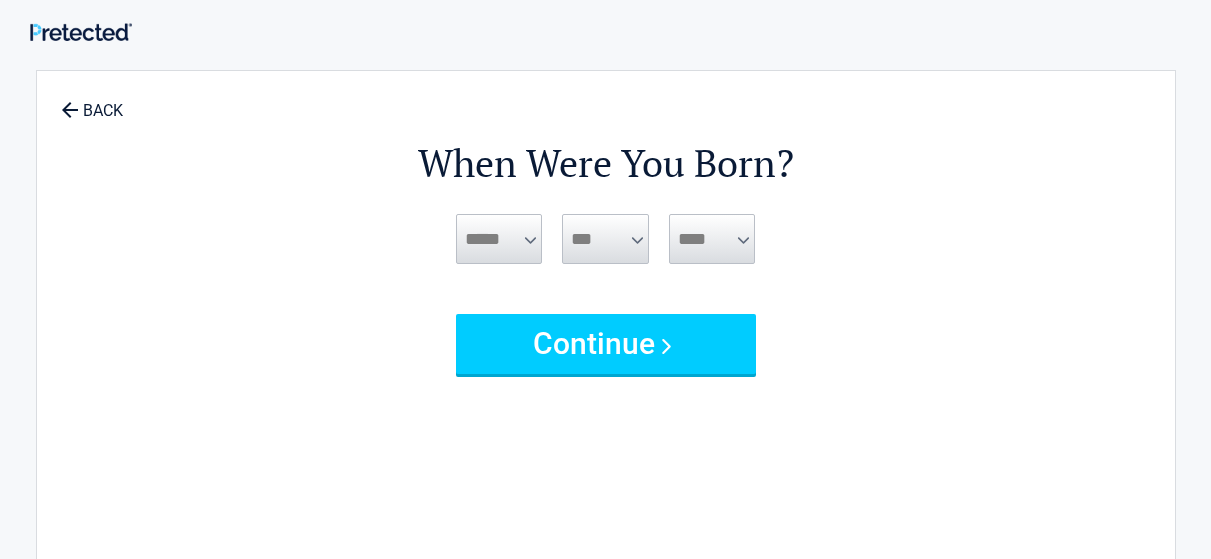 click on "*****
***
***
***
***
***
***
***
***
***
***
***
***" at bounding box center [499, 239] 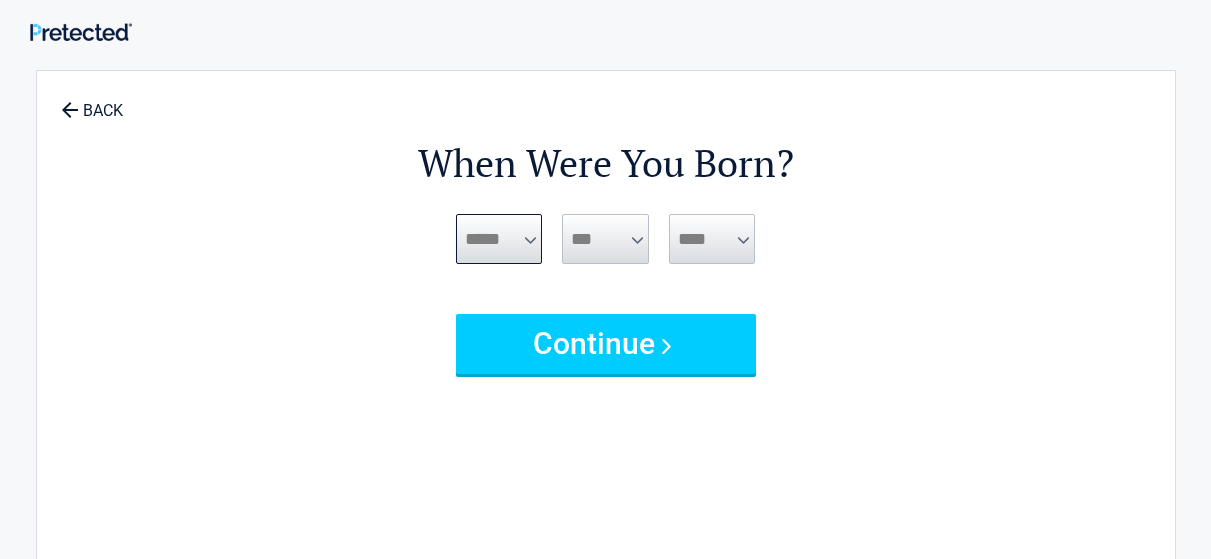 click on "*****
***
***
***
***
***
***
***
***
***
***
***
***" at bounding box center [499, 239] 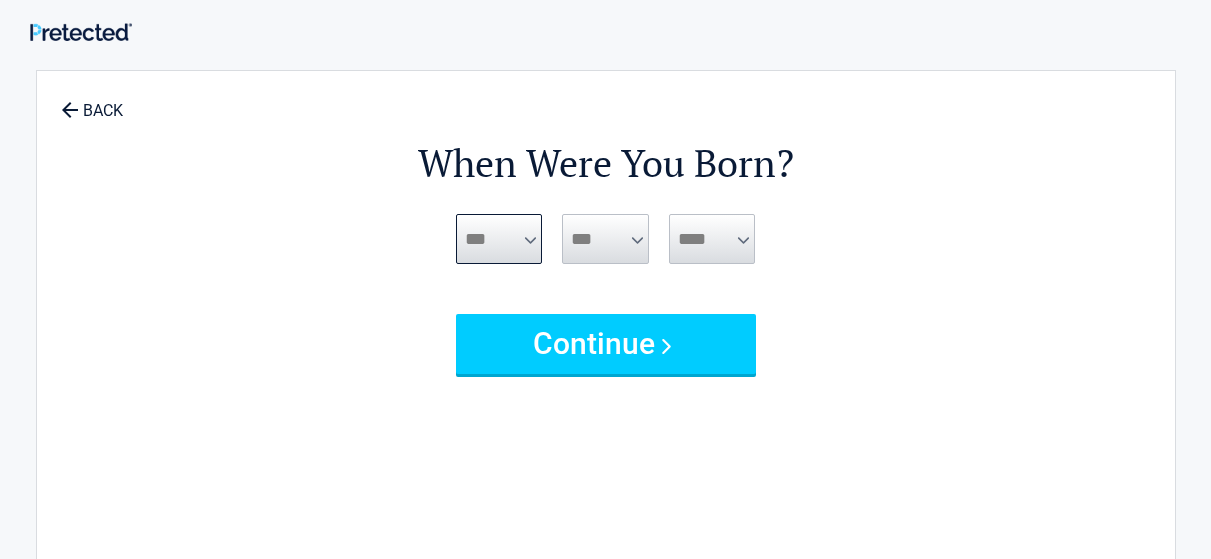 click on "*****
***
***
***
***
***
***
***
***
***
***
***
***" at bounding box center (499, 239) 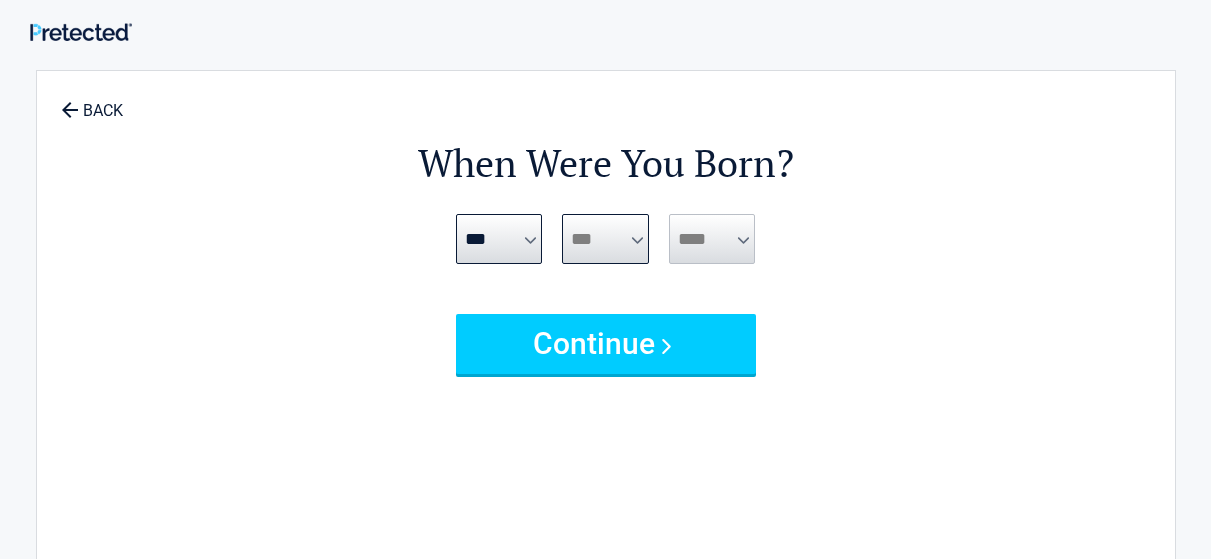 click on "*** * * * * * * * * * ** ** ** ** ** ** ** ** ** ** ** ** ** ** ** ** ** ** ** ** ** **" at bounding box center (605, 239) 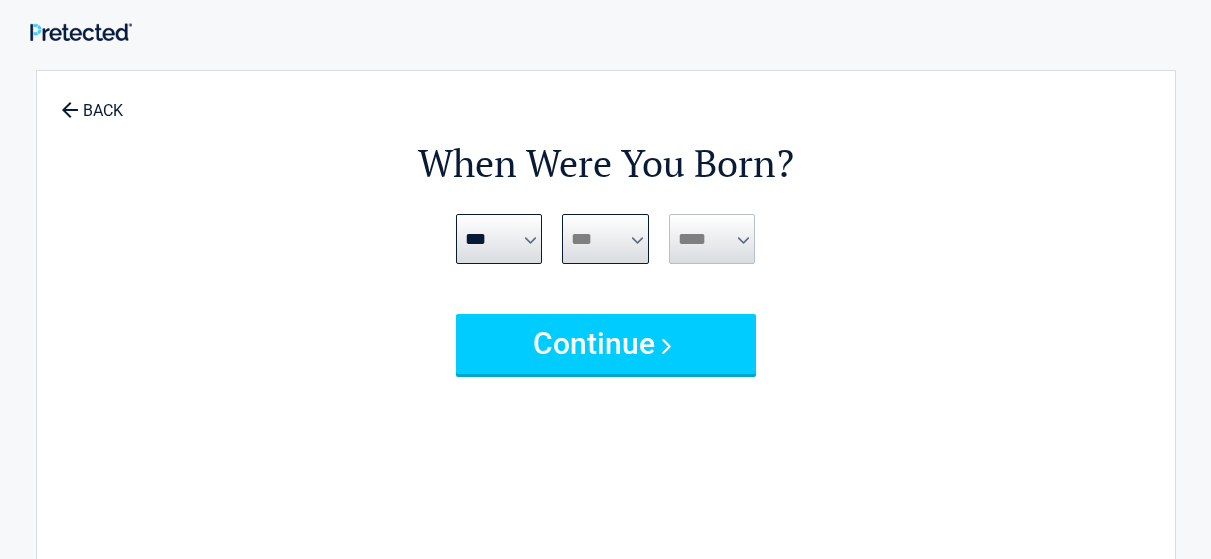 select on "**" 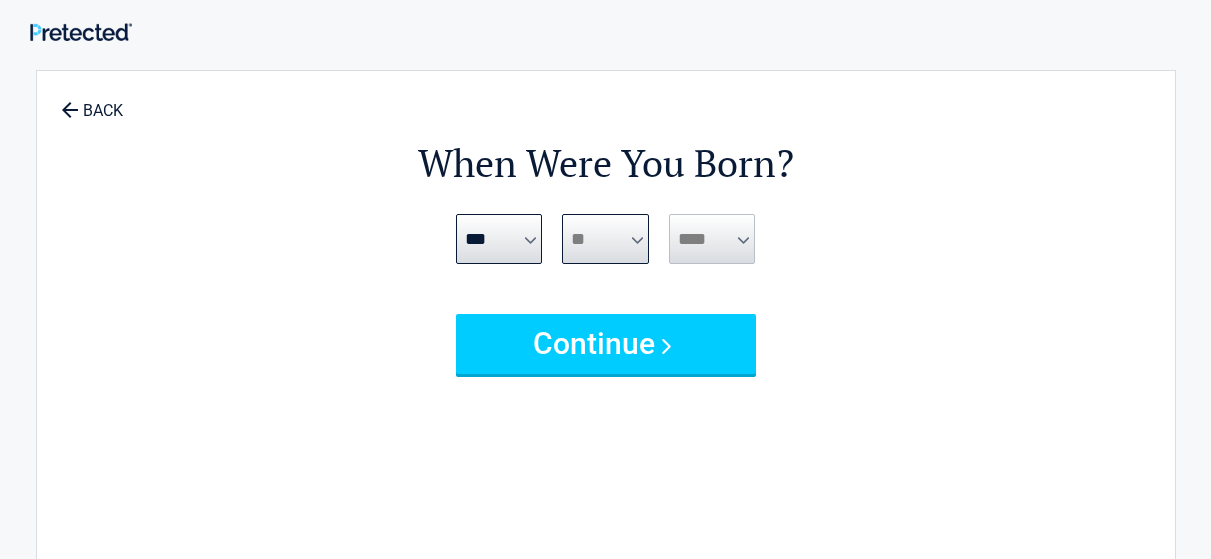 click on "*** * * * * * * * * * ** ** ** ** ** ** ** ** ** ** ** ** ** ** ** ** ** ** ** ** ** **" at bounding box center (605, 239) 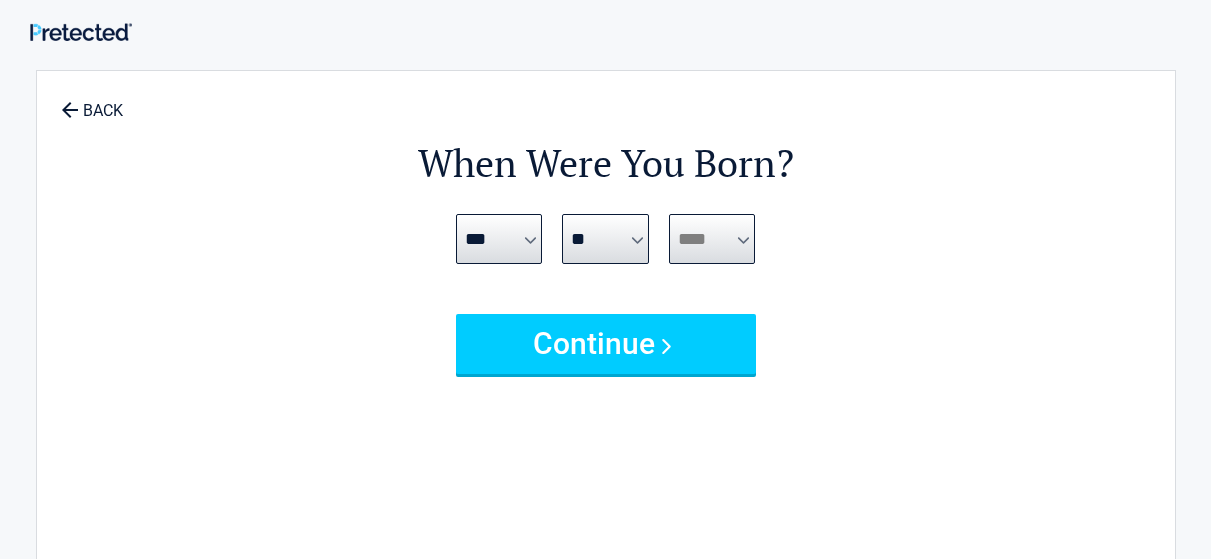 click on "****
****
****
****
****
****
****
****
****
****
****
****
****
****
****
****
****
****
****
****
****
****
****
****
****
****
****
****
****
****
****
****
****
****
****
****
****
****
****
****
****
****
****
****
****
****
****
****
****
****
****
****
****
****
****
****
****
****
****
****
****
****
****
****" at bounding box center (712, 239) 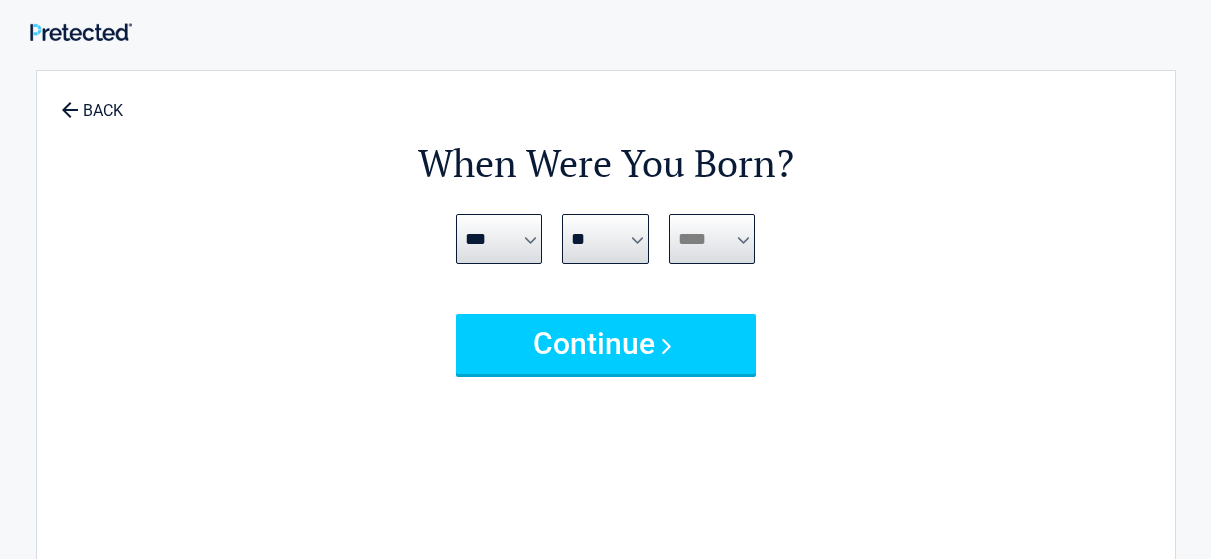 select on "****" 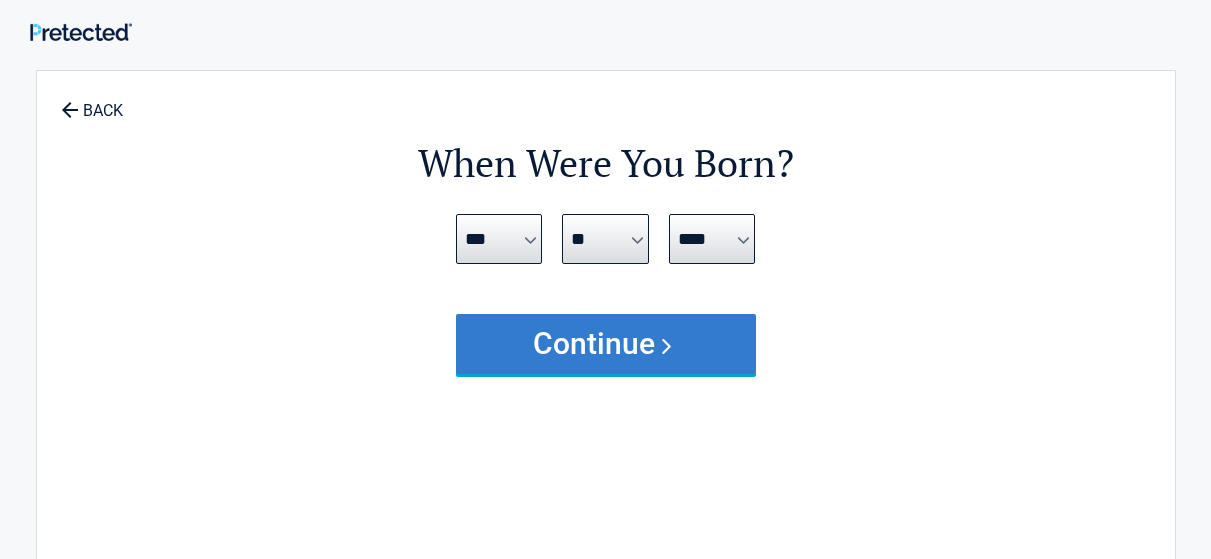 click on "Continue" at bounding box center [606, 344] 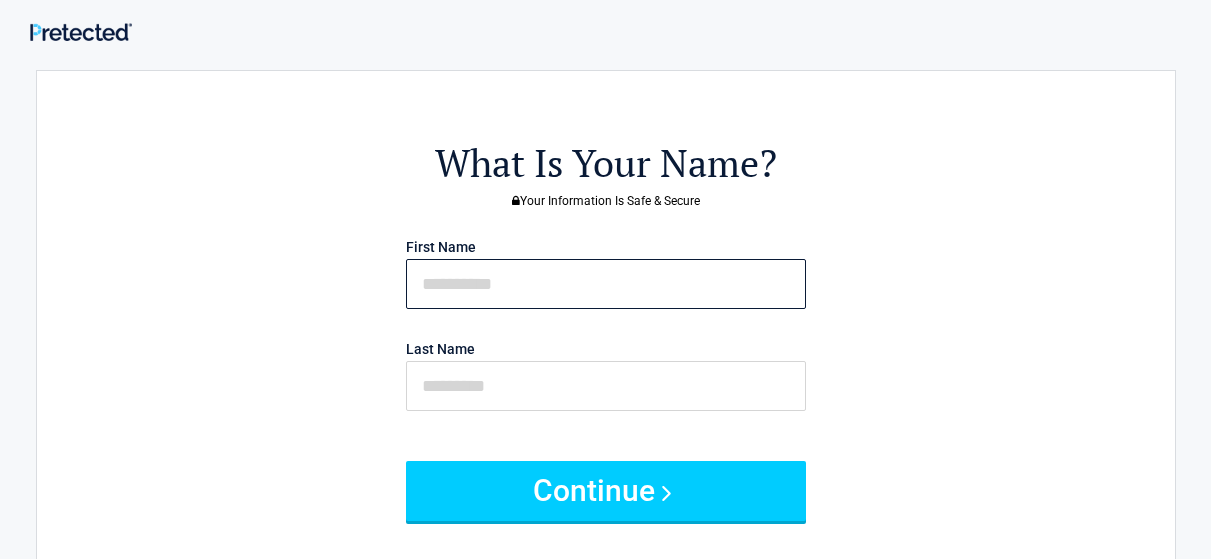 click at bounding box center [606, 284] 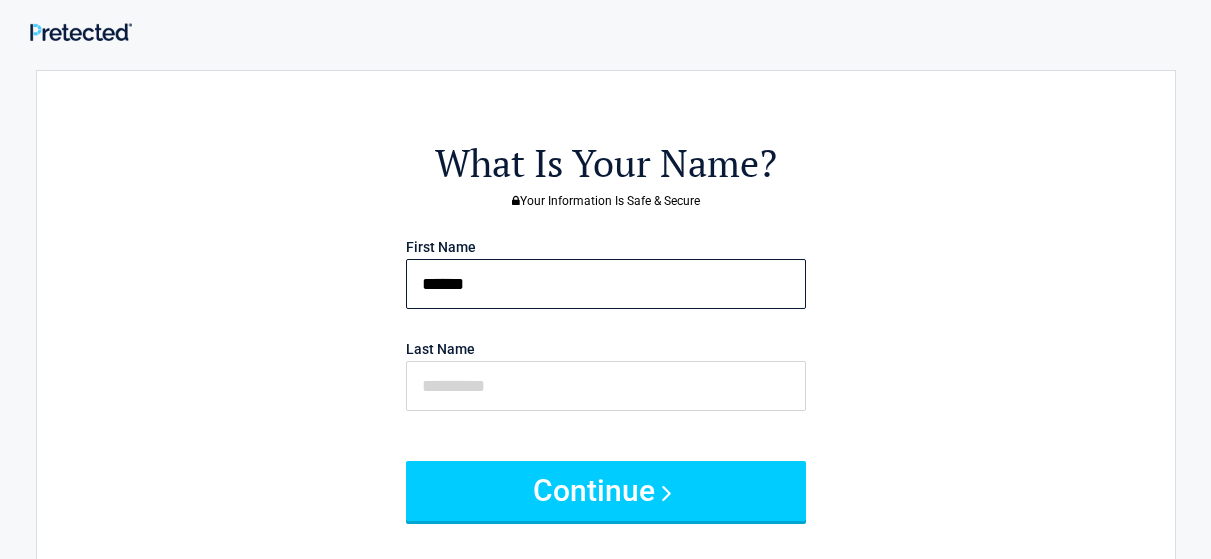 click on "******" at bounding box center [606, 284] 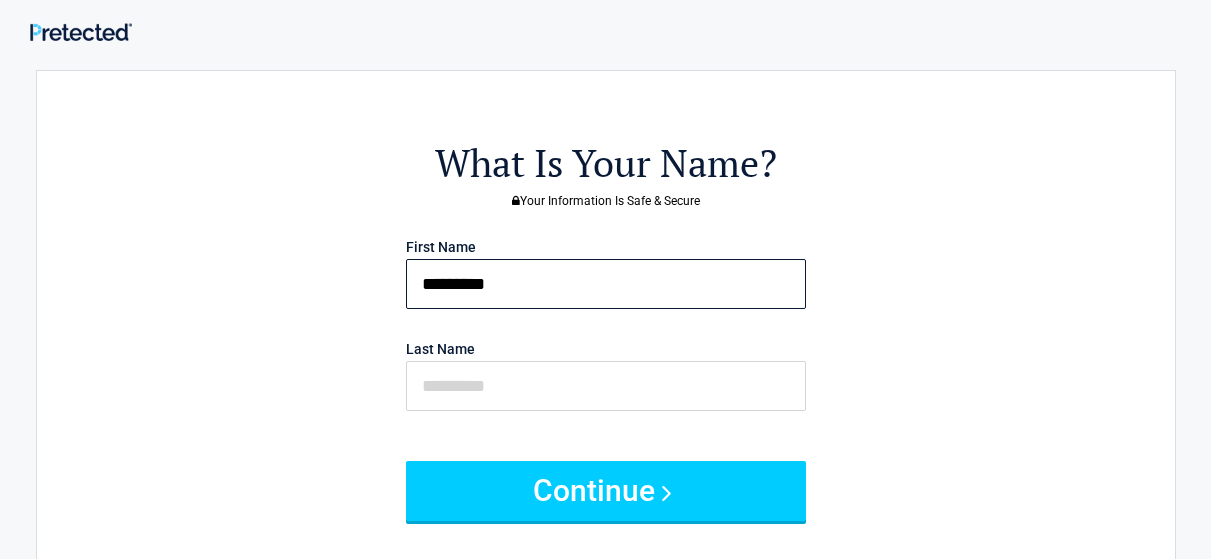 type on "*********" 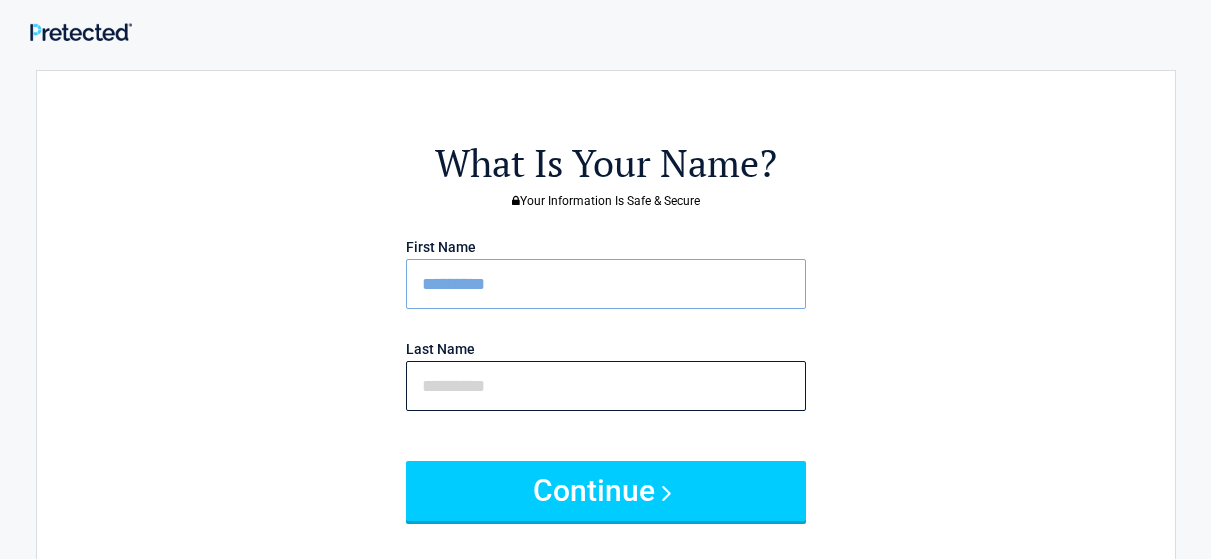 click at bounding box center [606, 386] 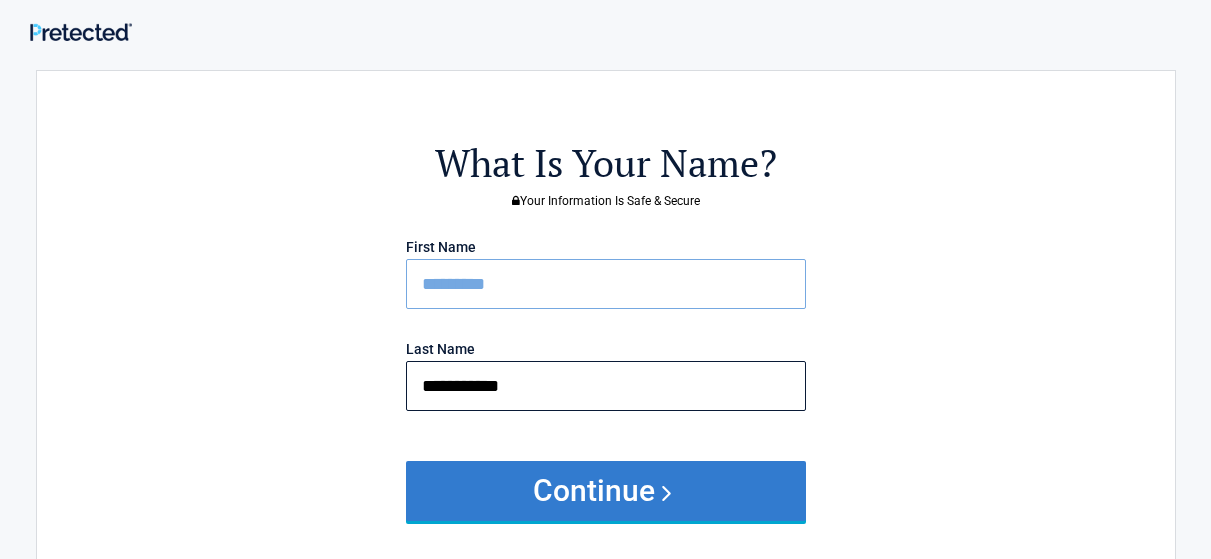 type on "**********" 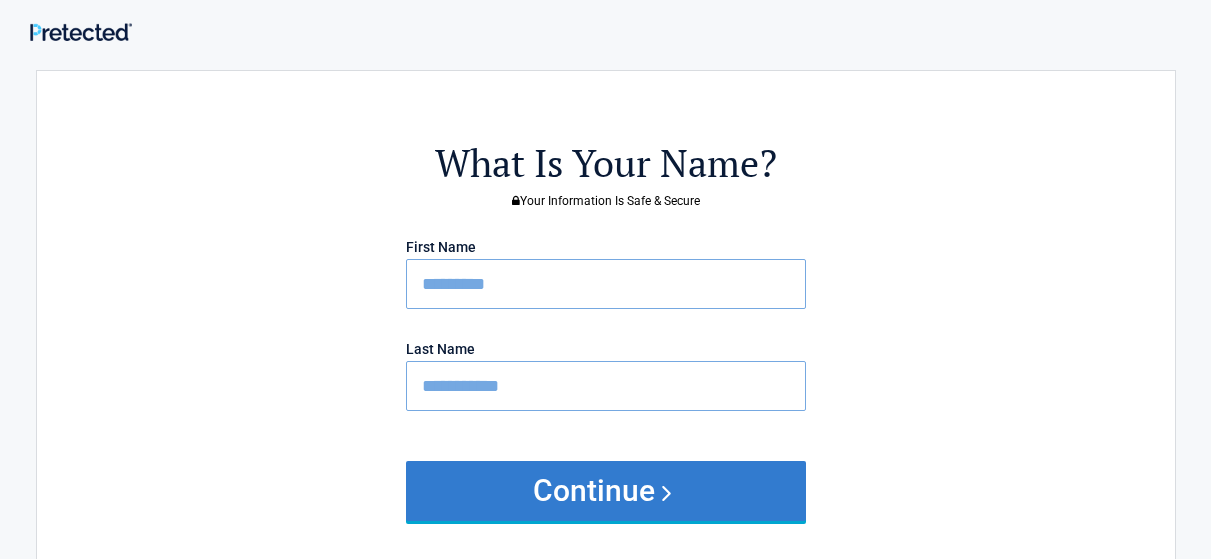 click on "Continue" at bounding box center [606, 491] 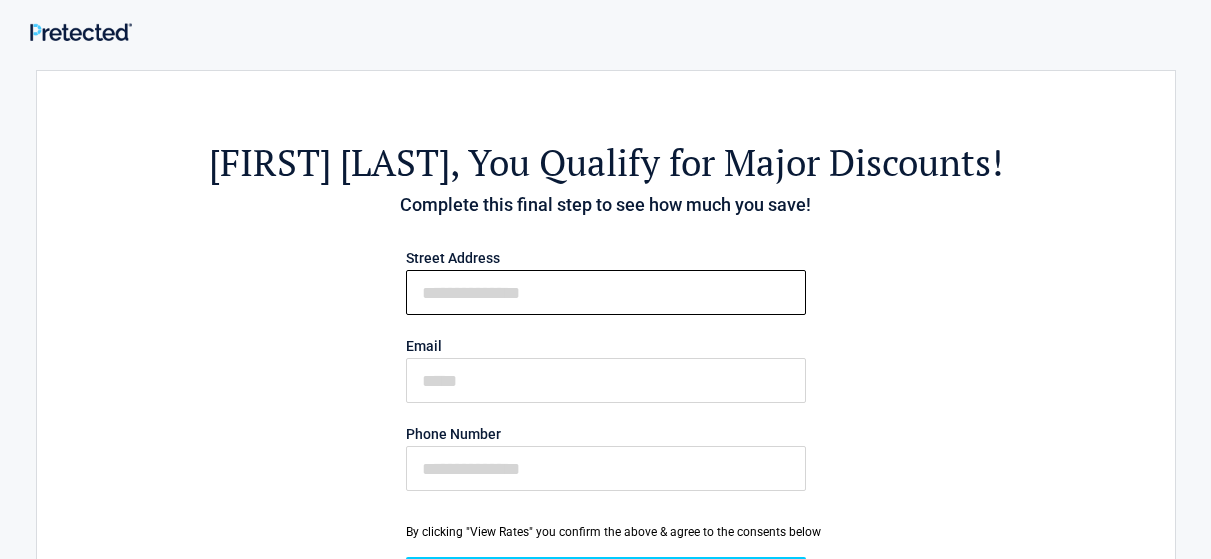 click on "First Name" at bounding box center (606, 292) 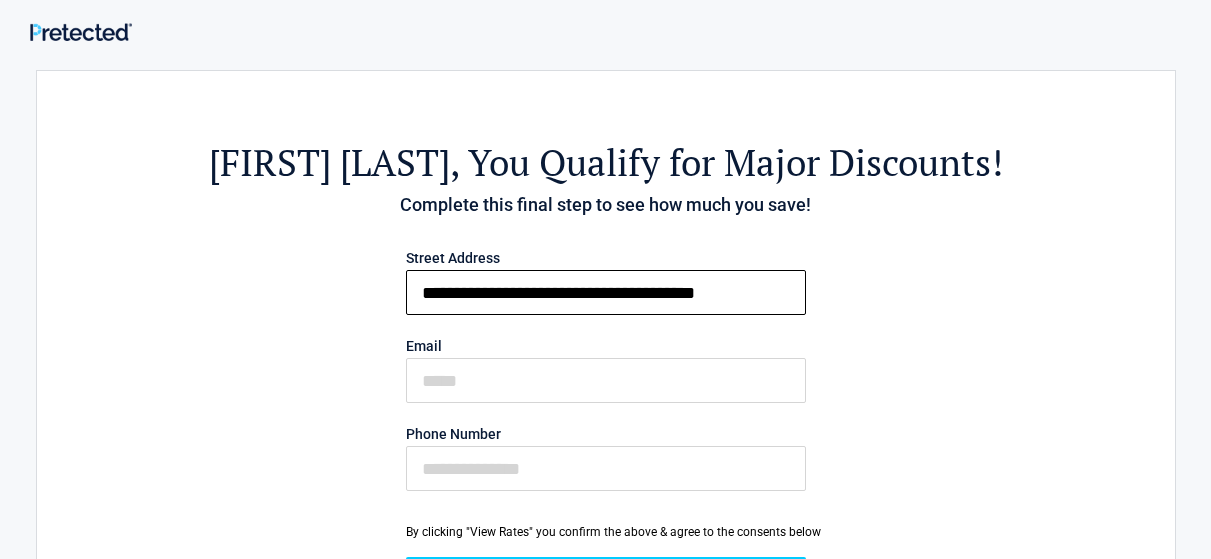 scroll, scrollTop: 0, scrollLeft: 30, axis: horizontal 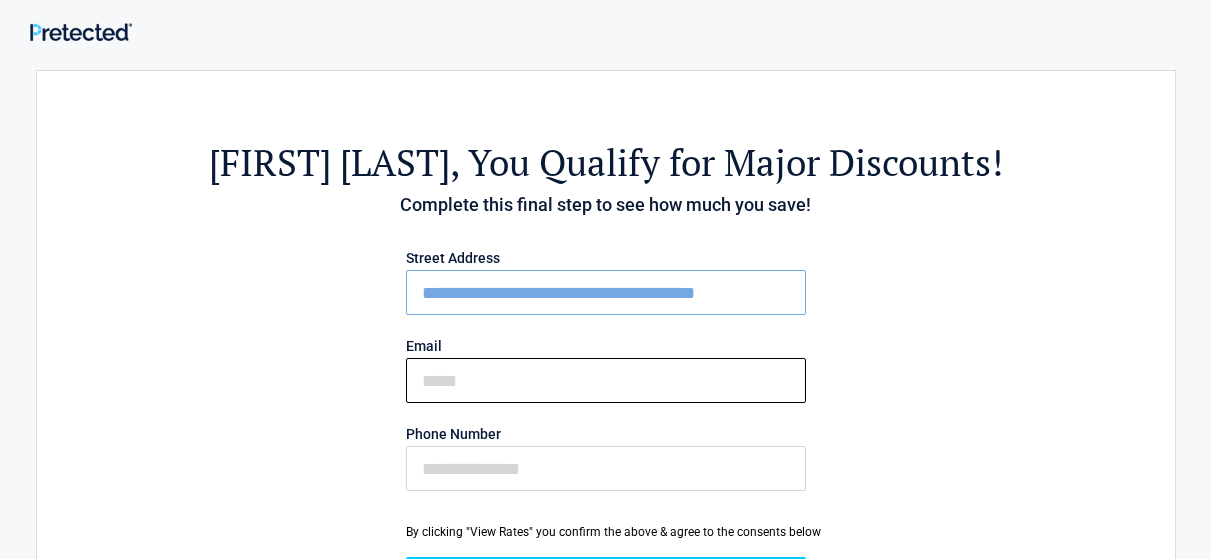 click on "Email" at bounding box center [606, 380] 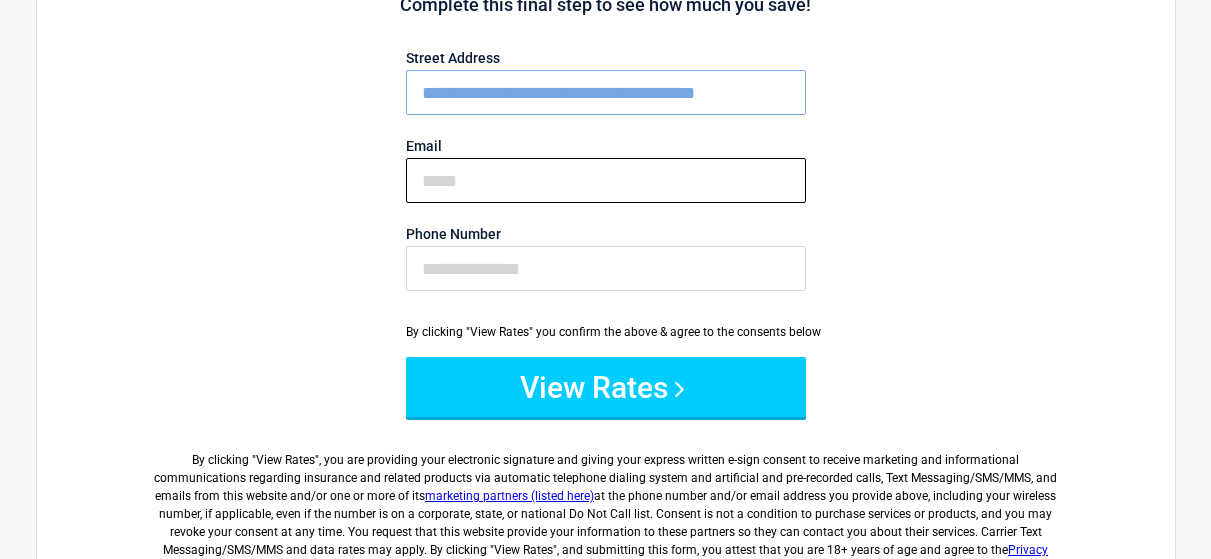 scroll, scrollTop: 100, scrollLeft: 0, axis: vertical 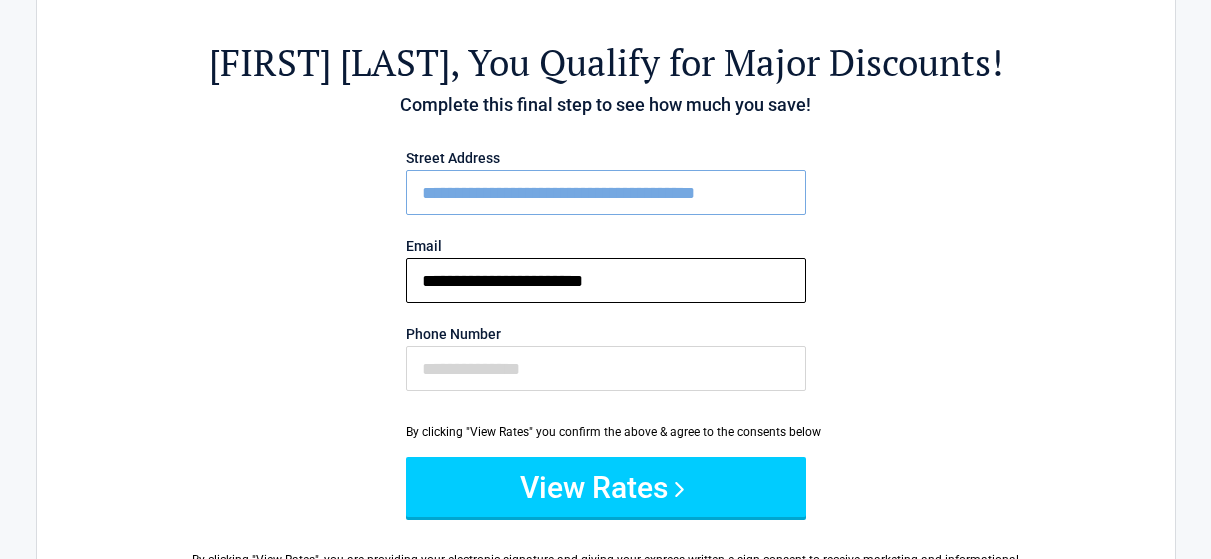 type on "**********" 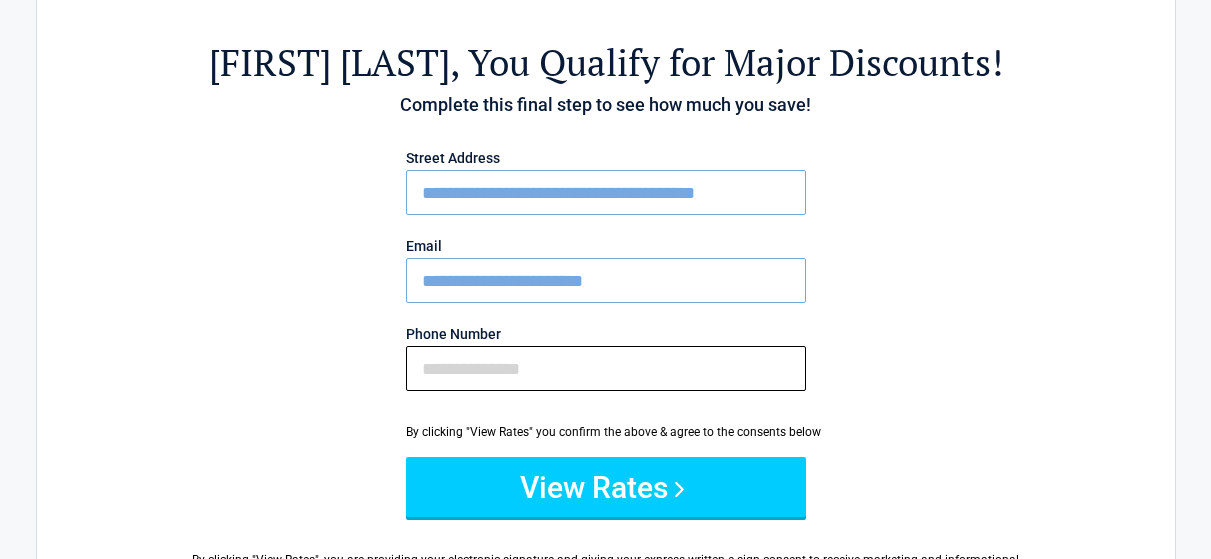 click on "Phone Number" at bounding box center [606, 368] 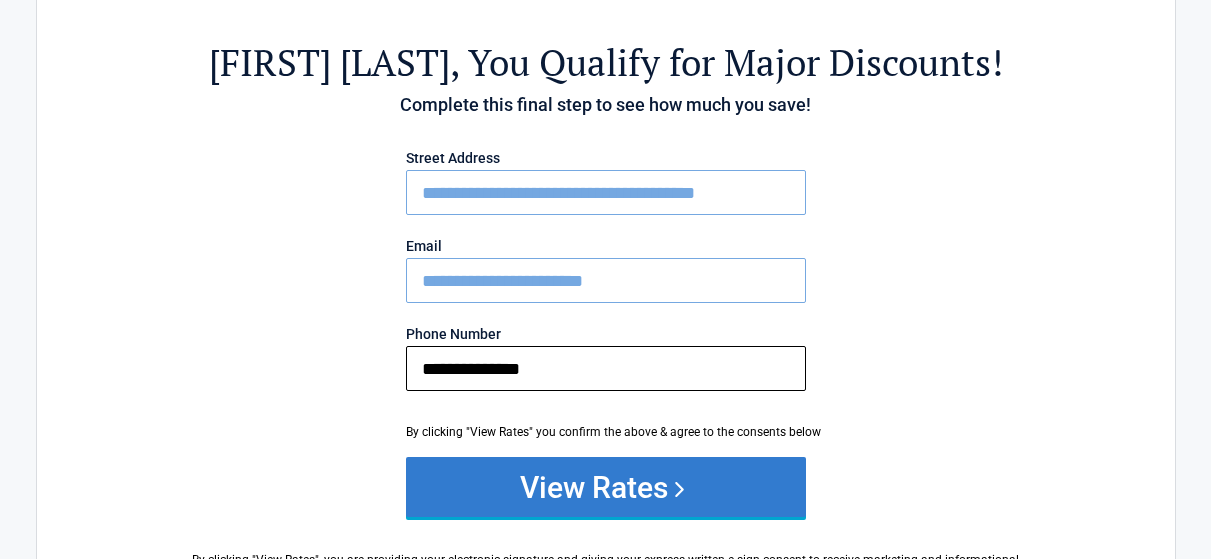 type on "**********" 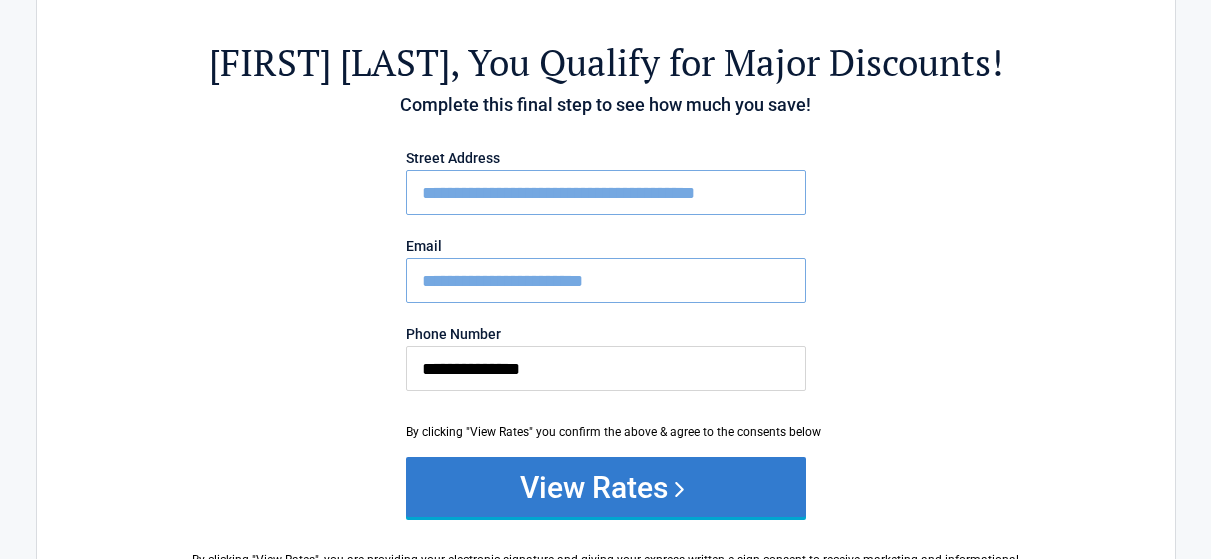 click on "View Rates" at bounding box center [606, 487] 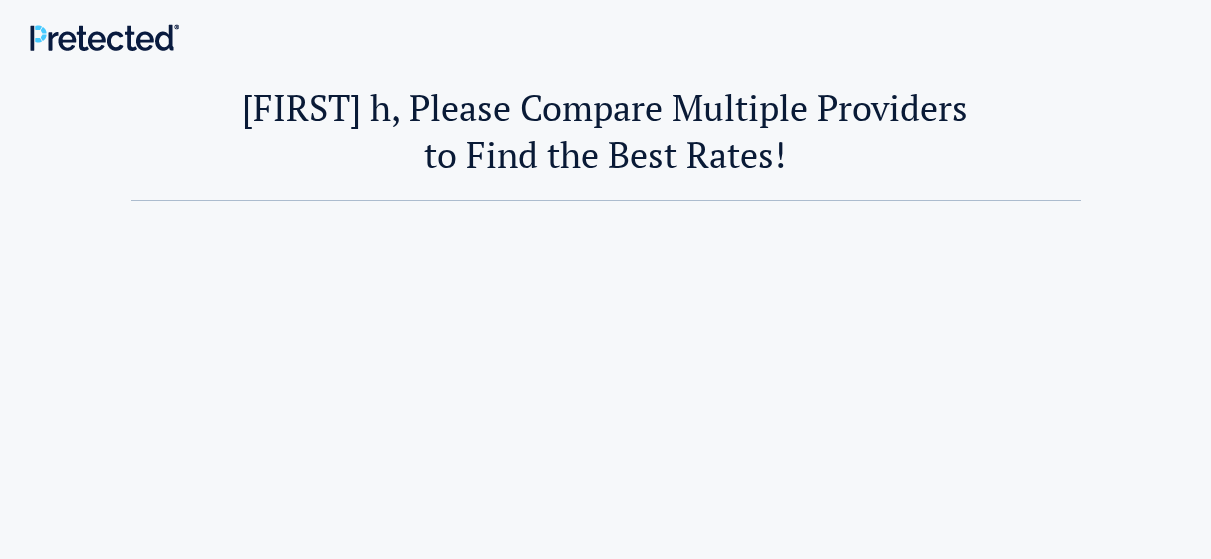scroll, scrollTop: 0, scrollLeft: 0, axis: both 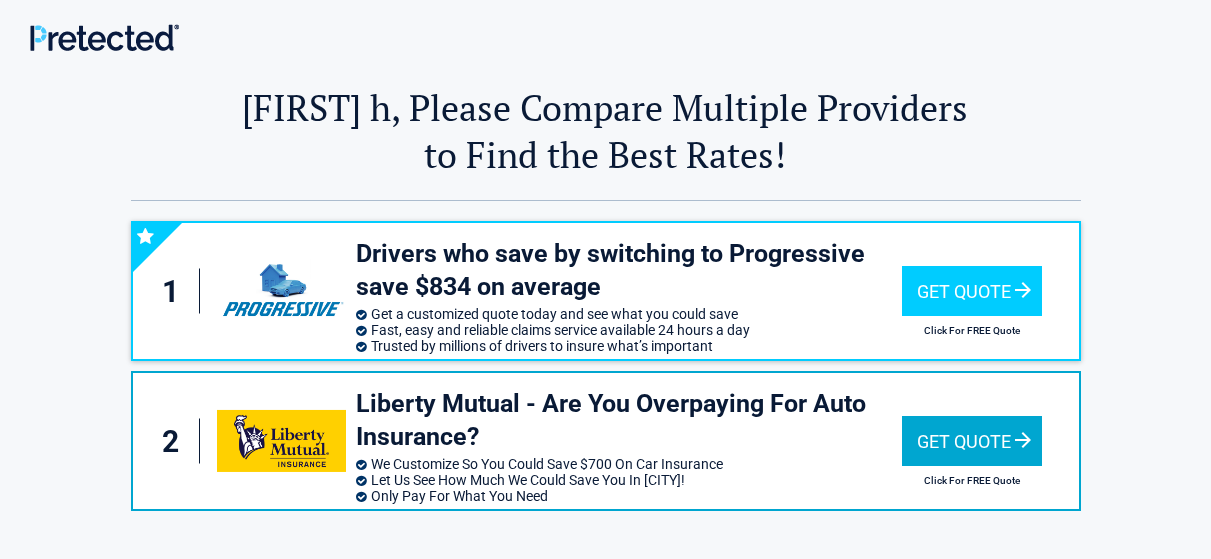 click on "We Customize So You Could Save $700 On Car Insurance" at bounding box center (629, 464) 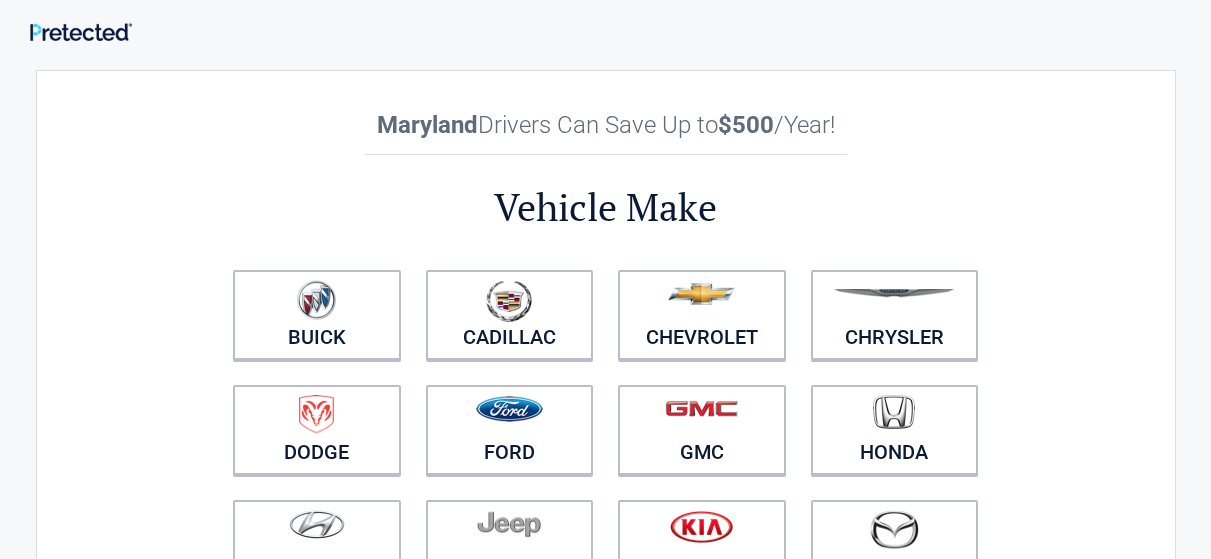 scroll, scrollTop: 100, scrollLeft: 0, axis: vertical 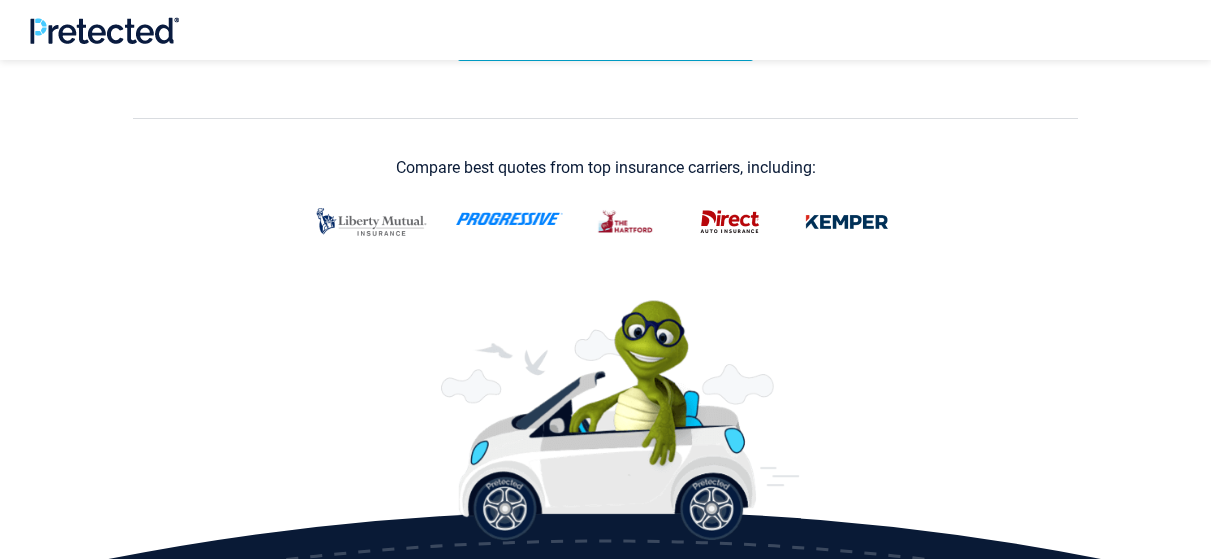 click at bounding box center [847, 222] 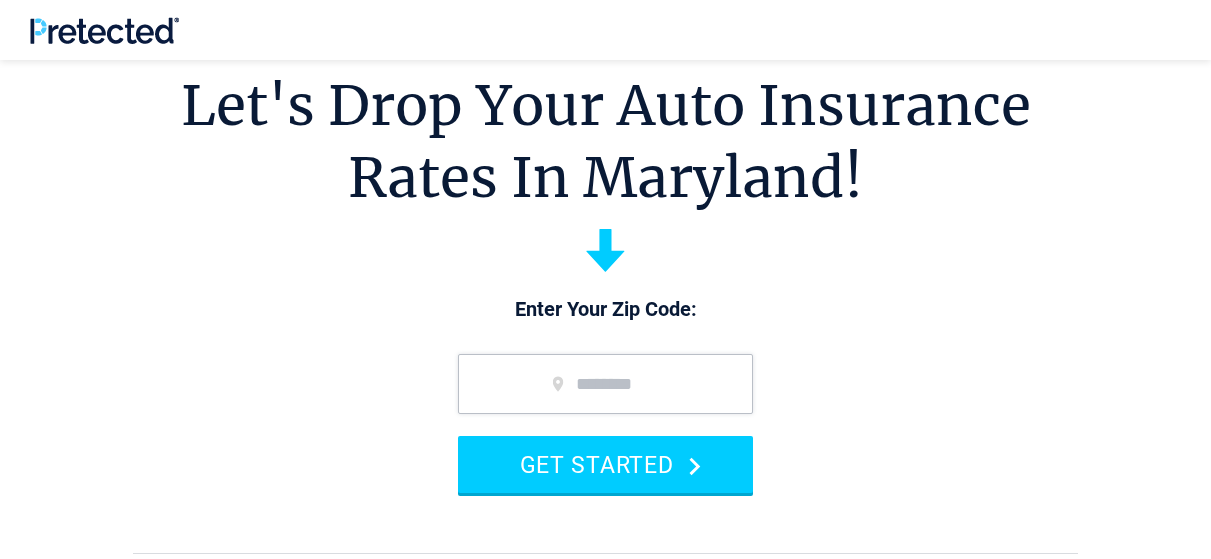 scroll, scrollTop: 0, scrollLeft: 0, axis: both 